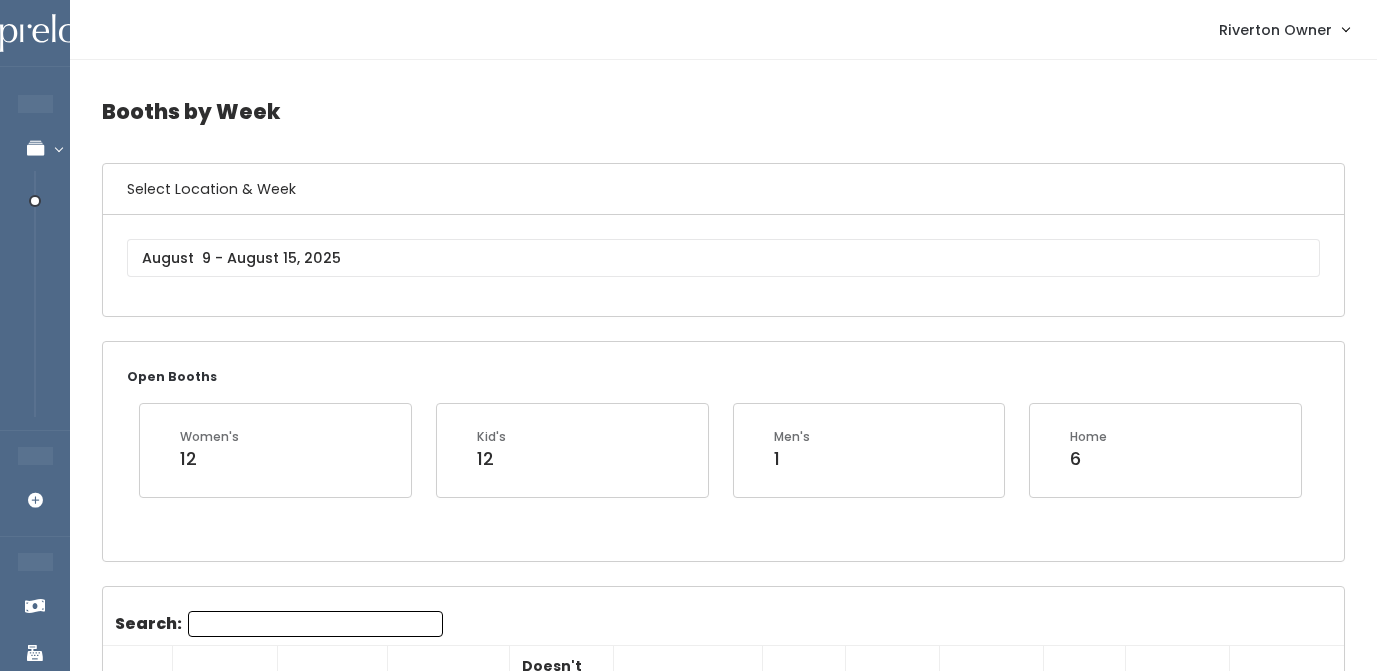 scroll, scrollTop: 183, scrollLeft: 0, axis: vertical 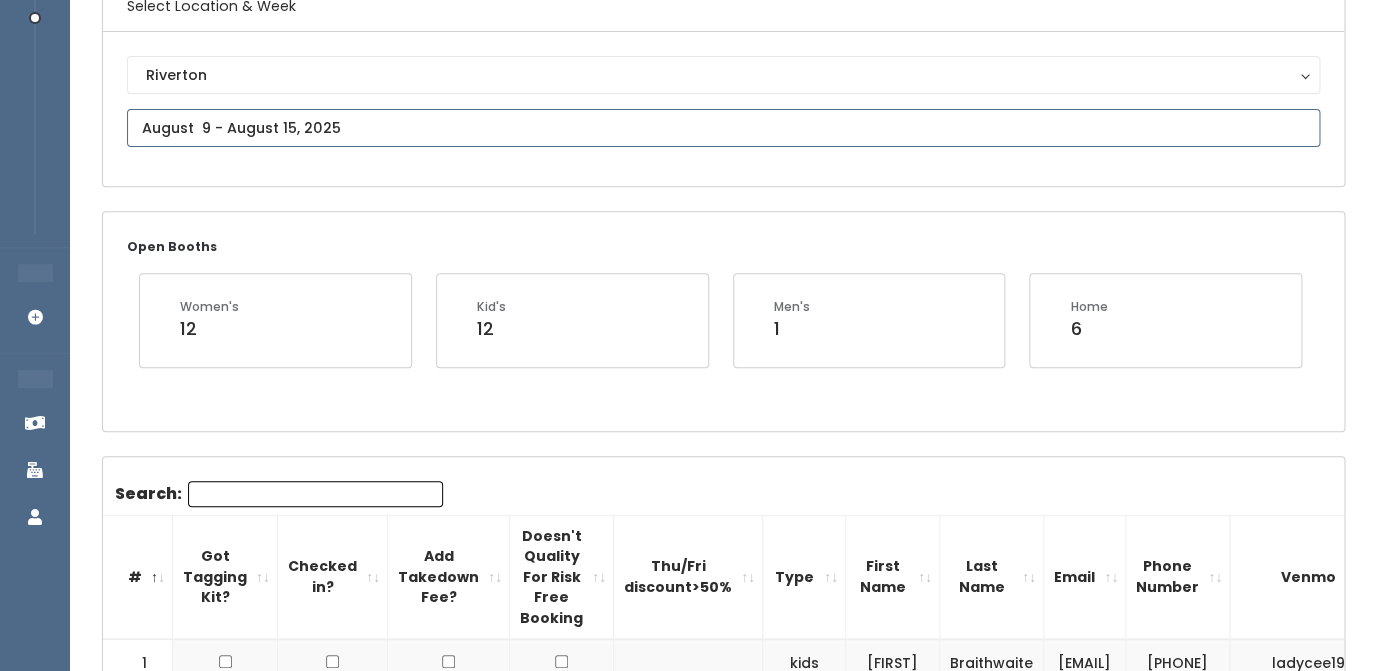click at bounding box center [723, 128] 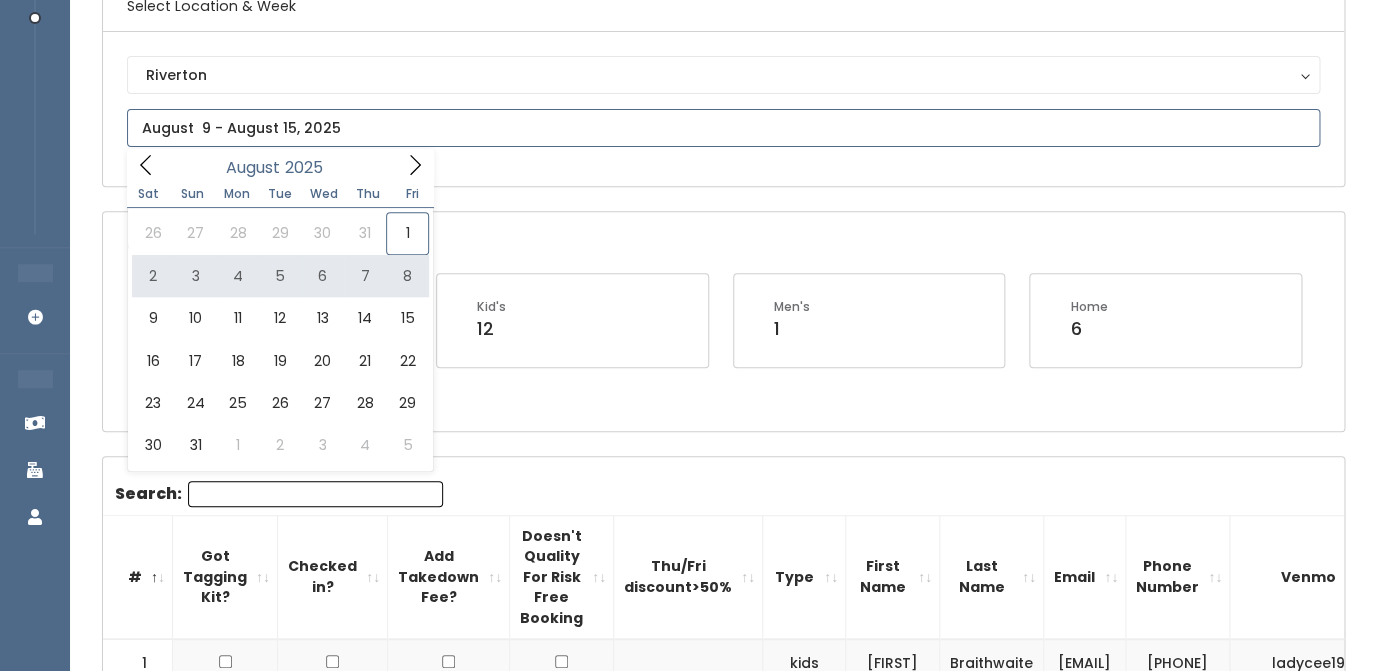 type on "August 2 to August 8" 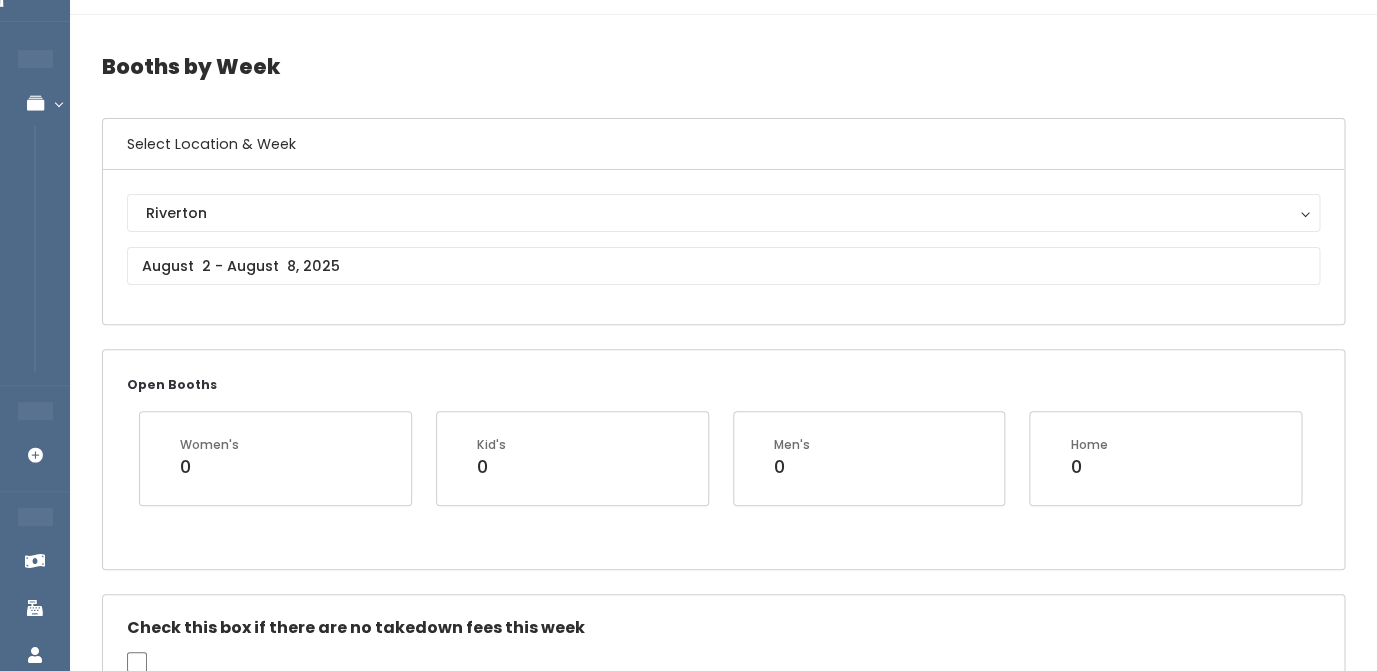 scroll, scrollTop: 0, scrollLeft: 0, axis: both 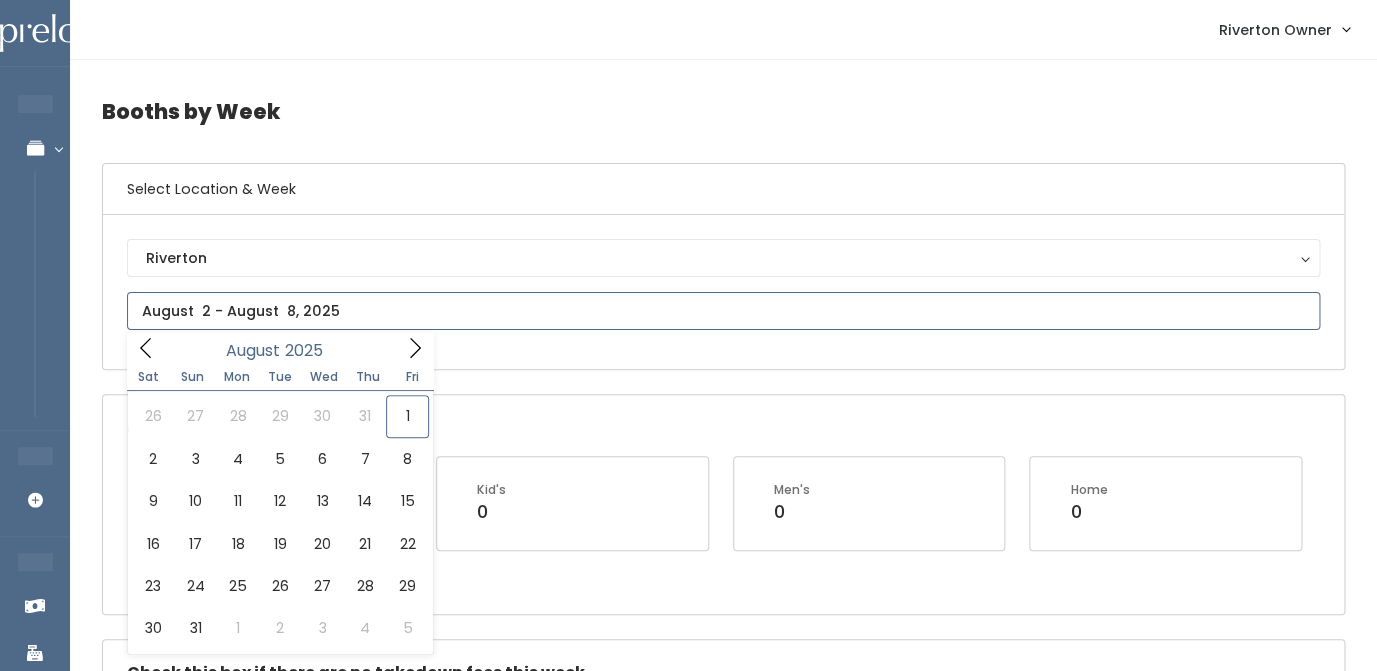 click at bounding box center (723, 311) 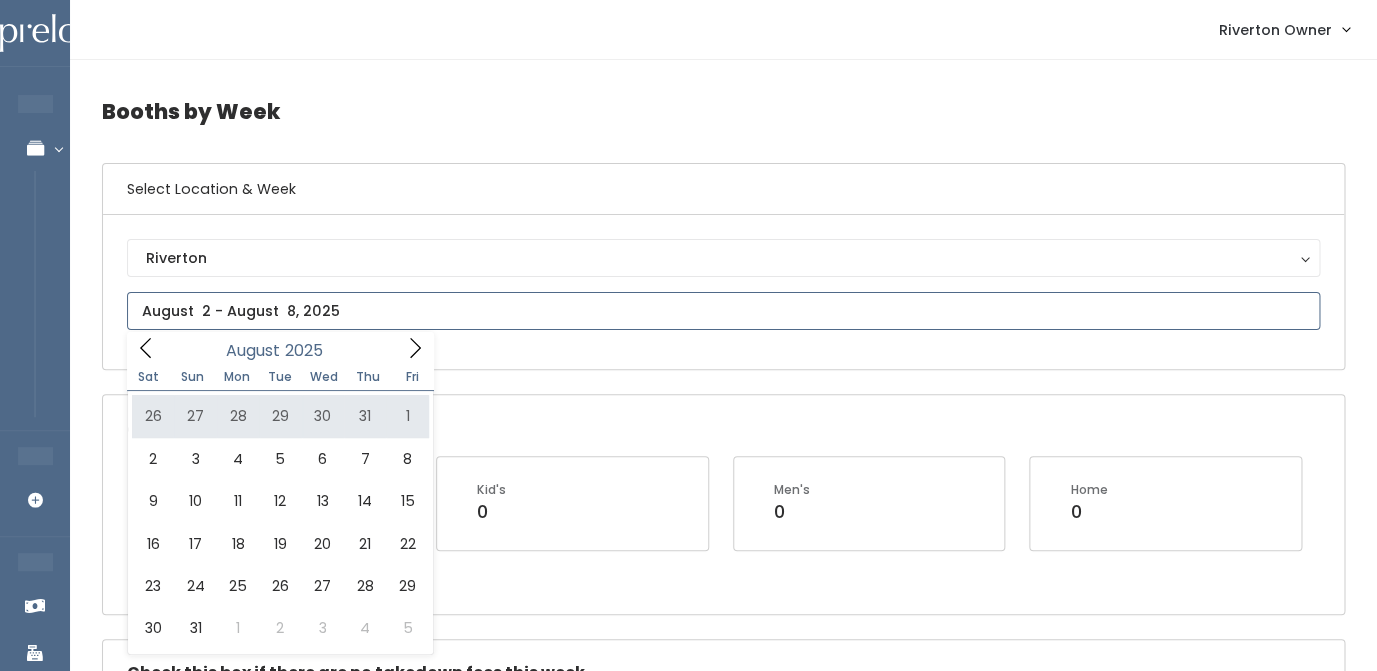 type on "July 26 to August 1" 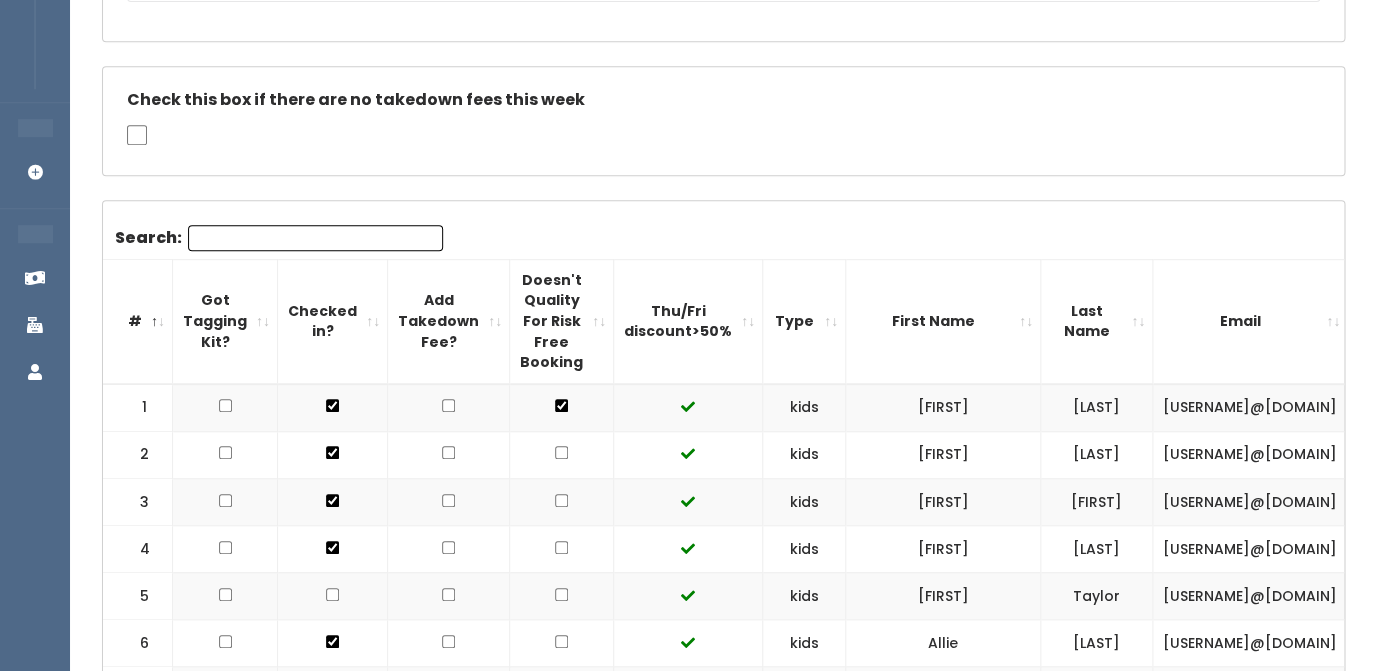 scroll, scrollTop: 0, scrollLeft: 0, axis: both 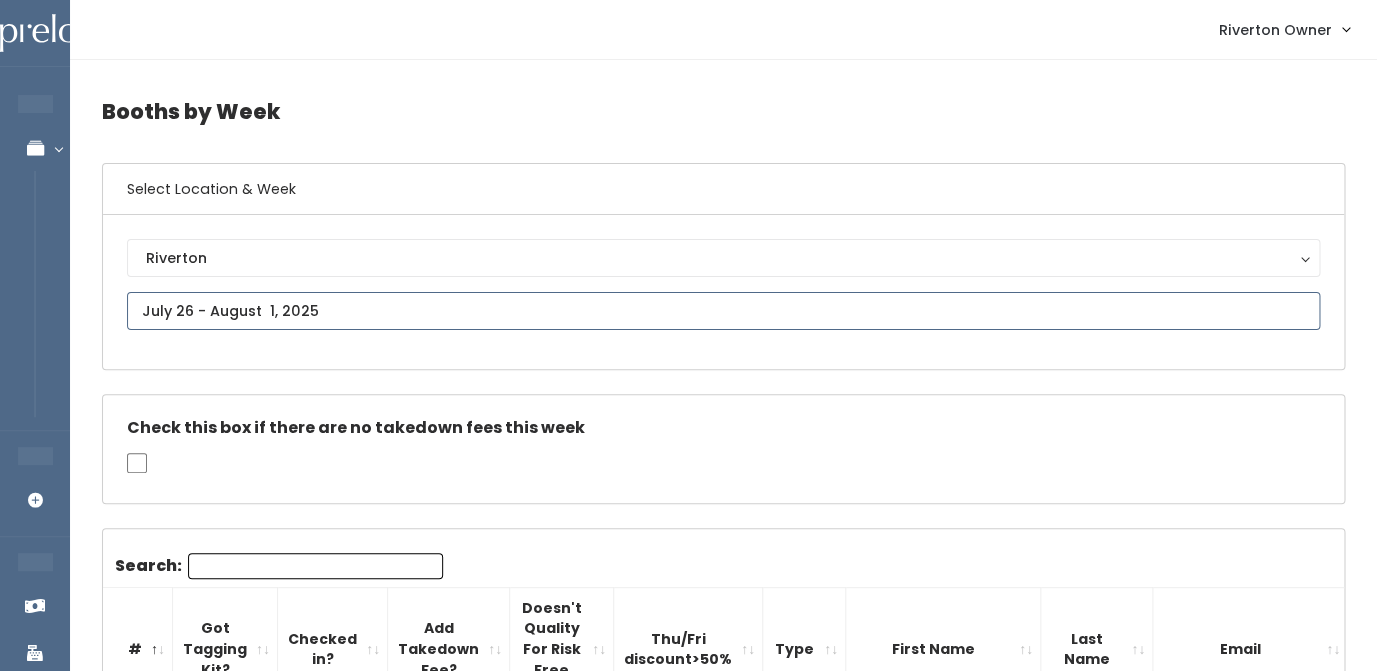 click at bounding box center (723, 311) 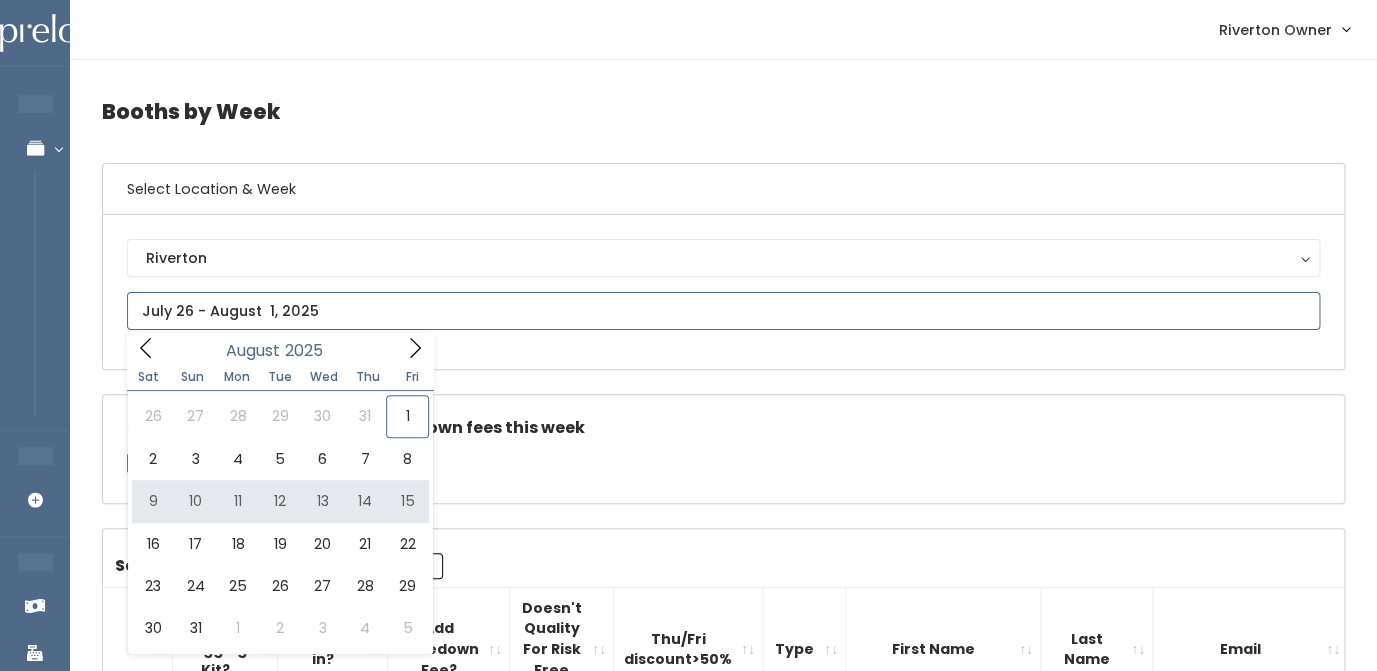 type on "August 9 to August 15" 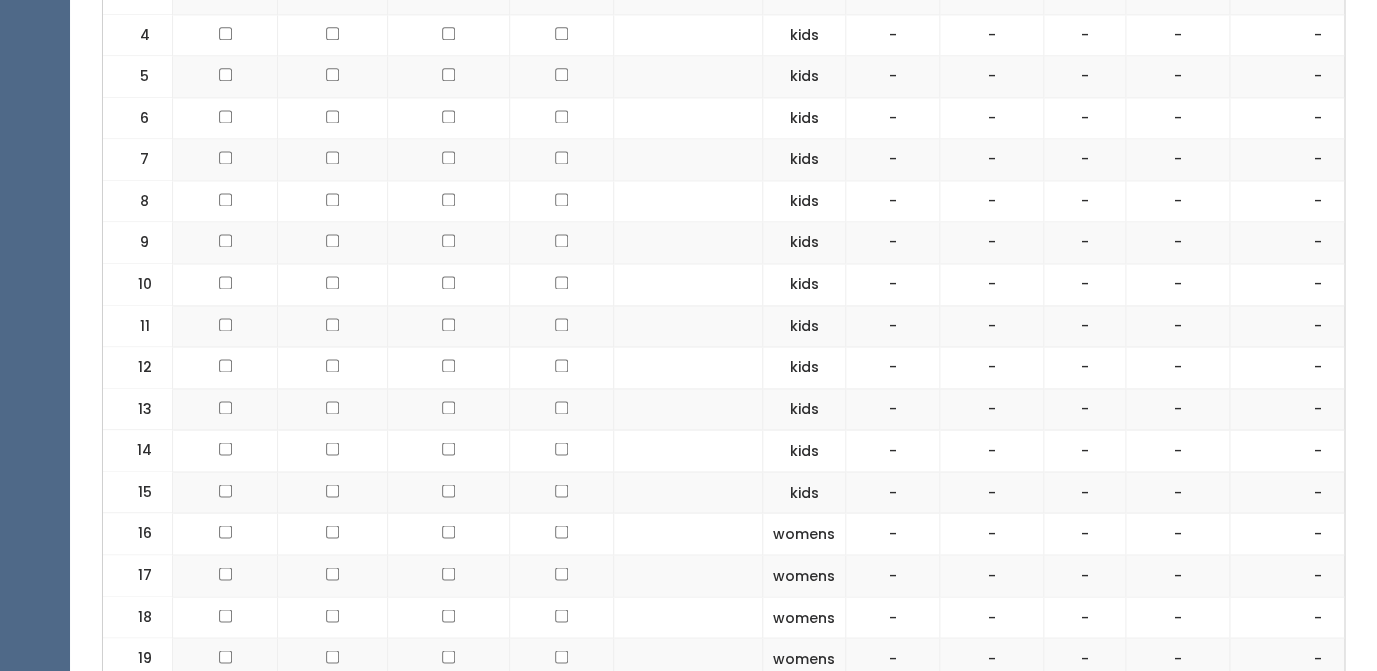 scroll, scrollTop: 0, scrollLeft: 0, axis: both 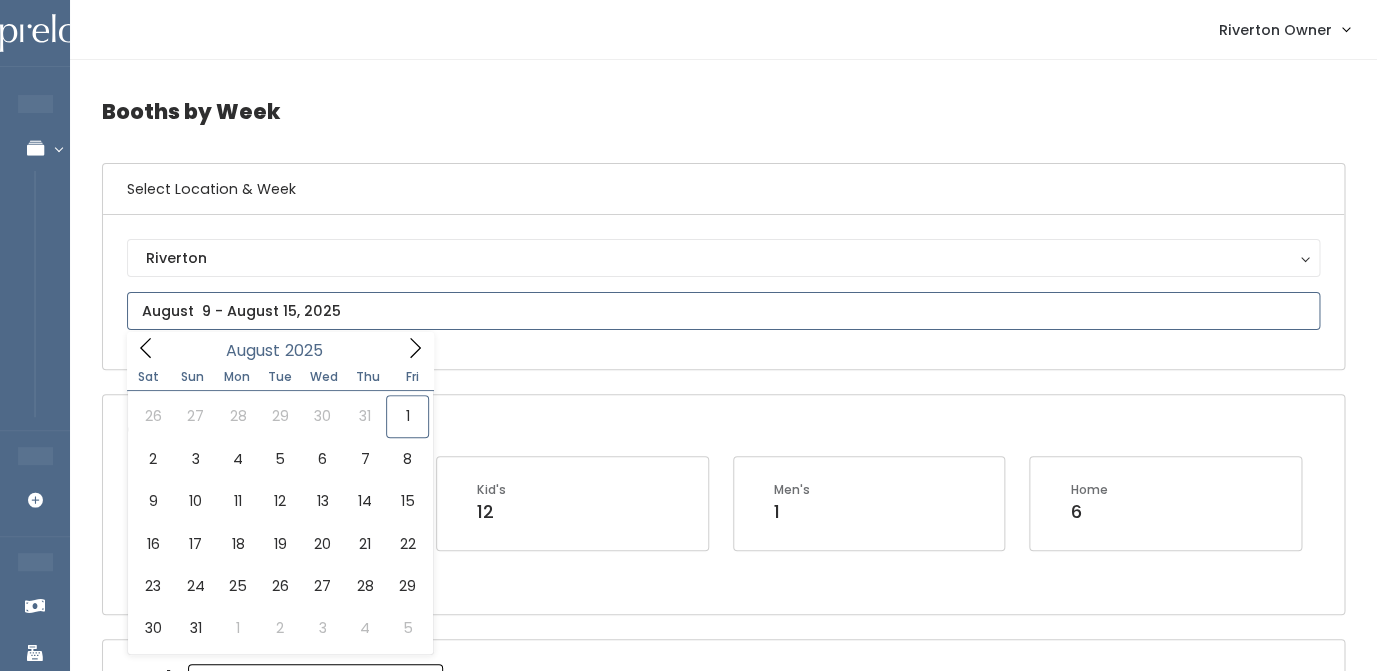 click at bounding box center (723, 311) 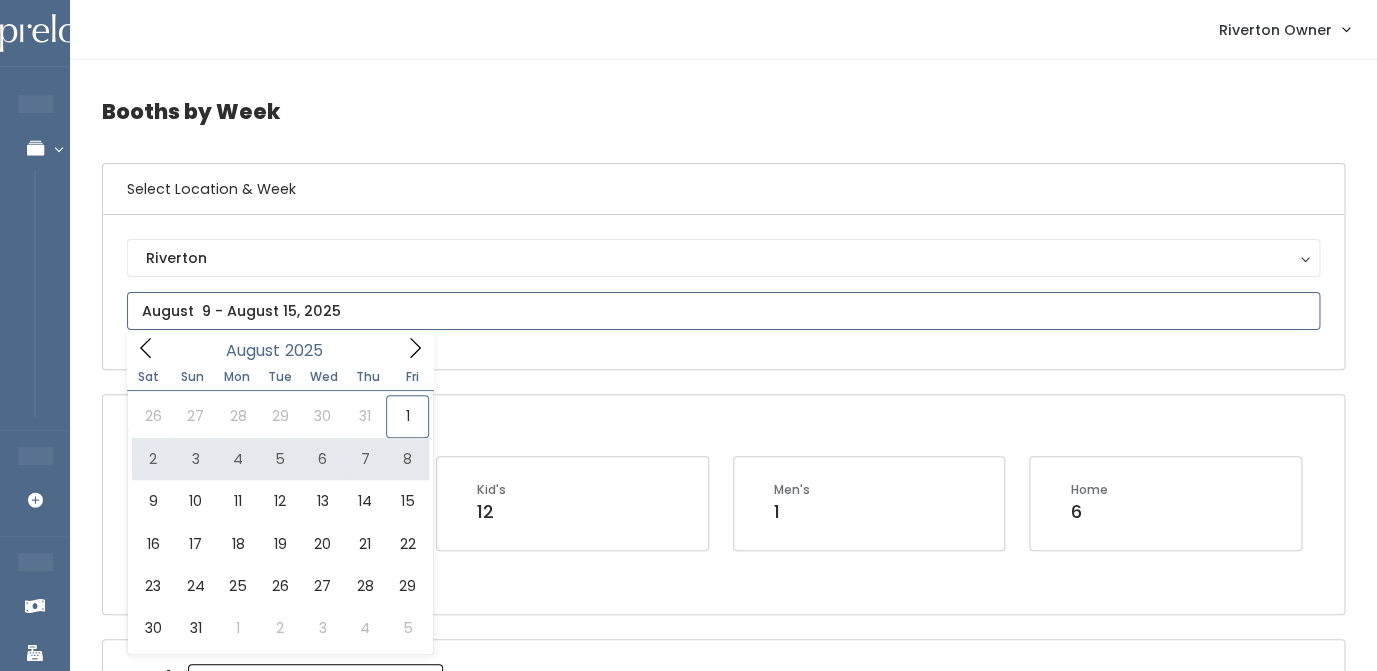 type on "[DATE] to [DATE]" 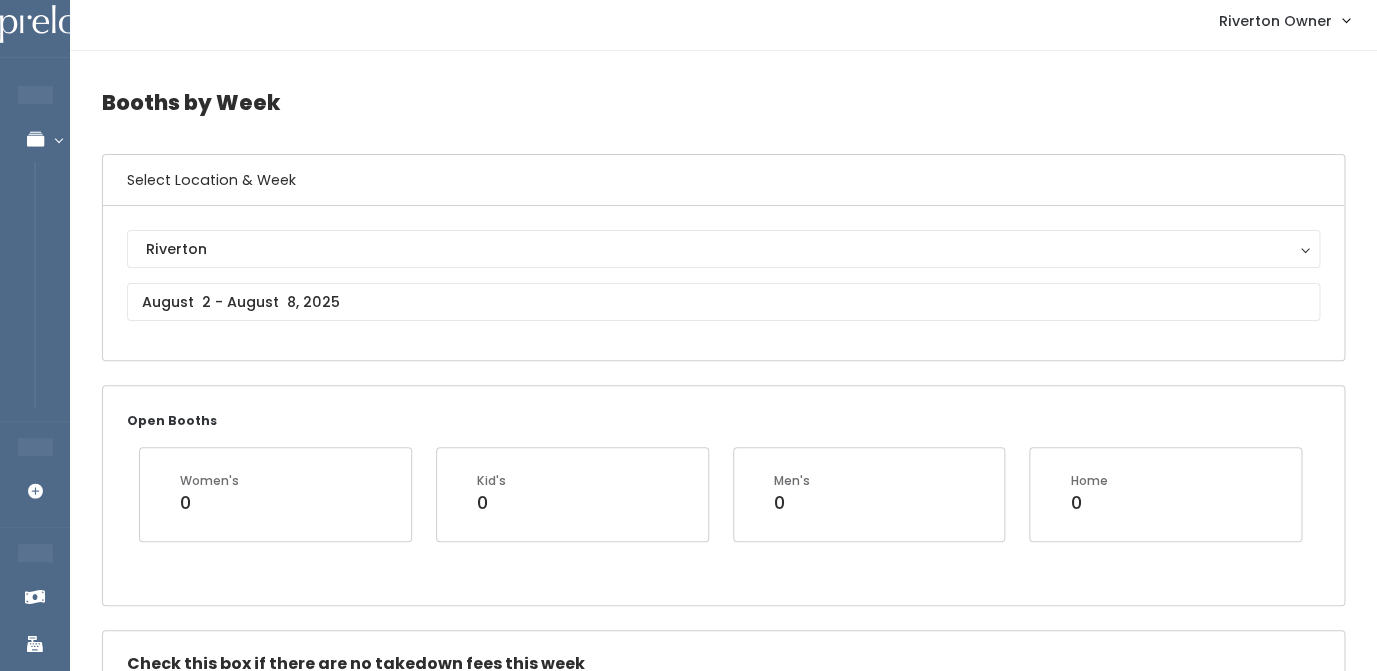 scroll, scrollTop: 0, scrollLeft: 0, axis: both 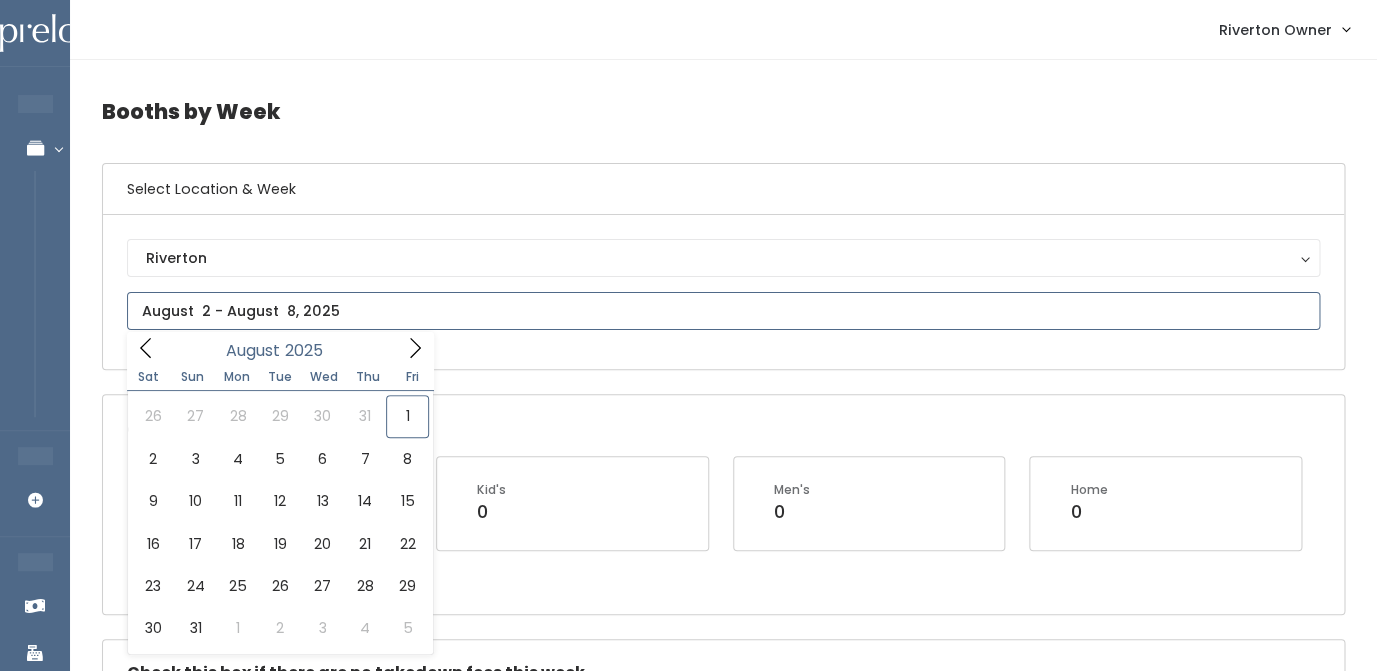 click at bounding box center [723, 311] 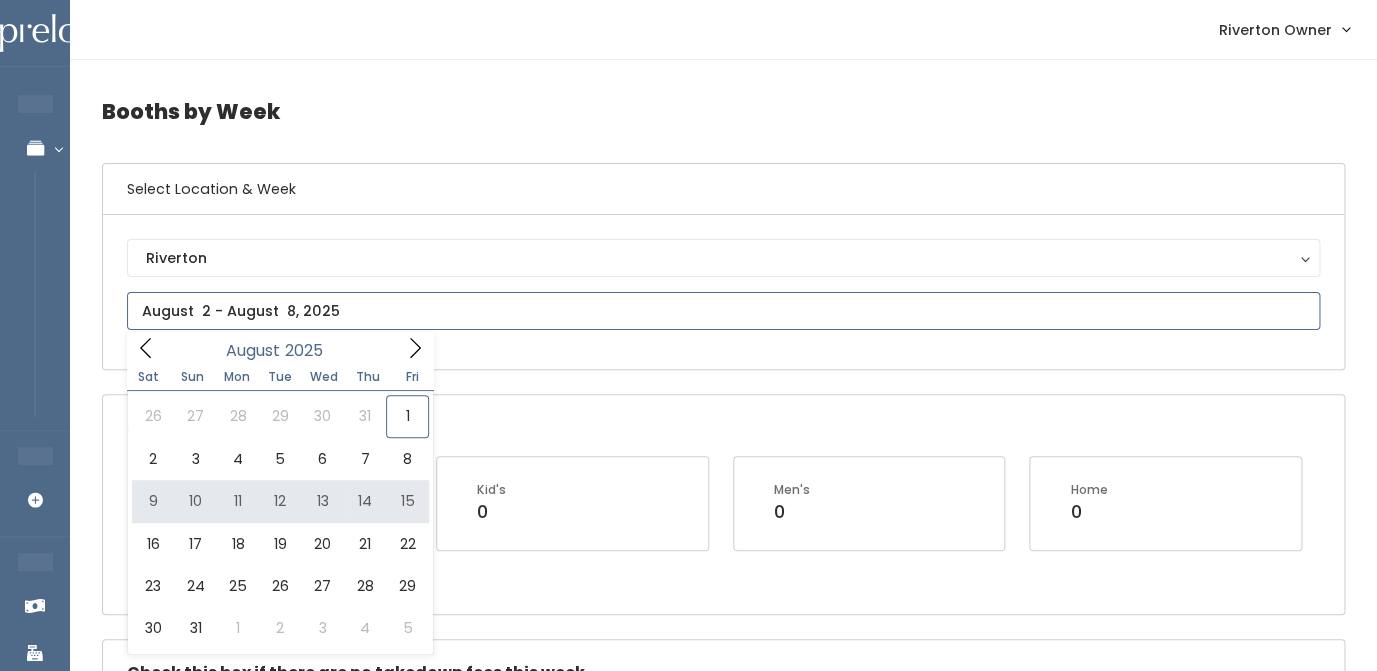 type on "August 9 to August 15" 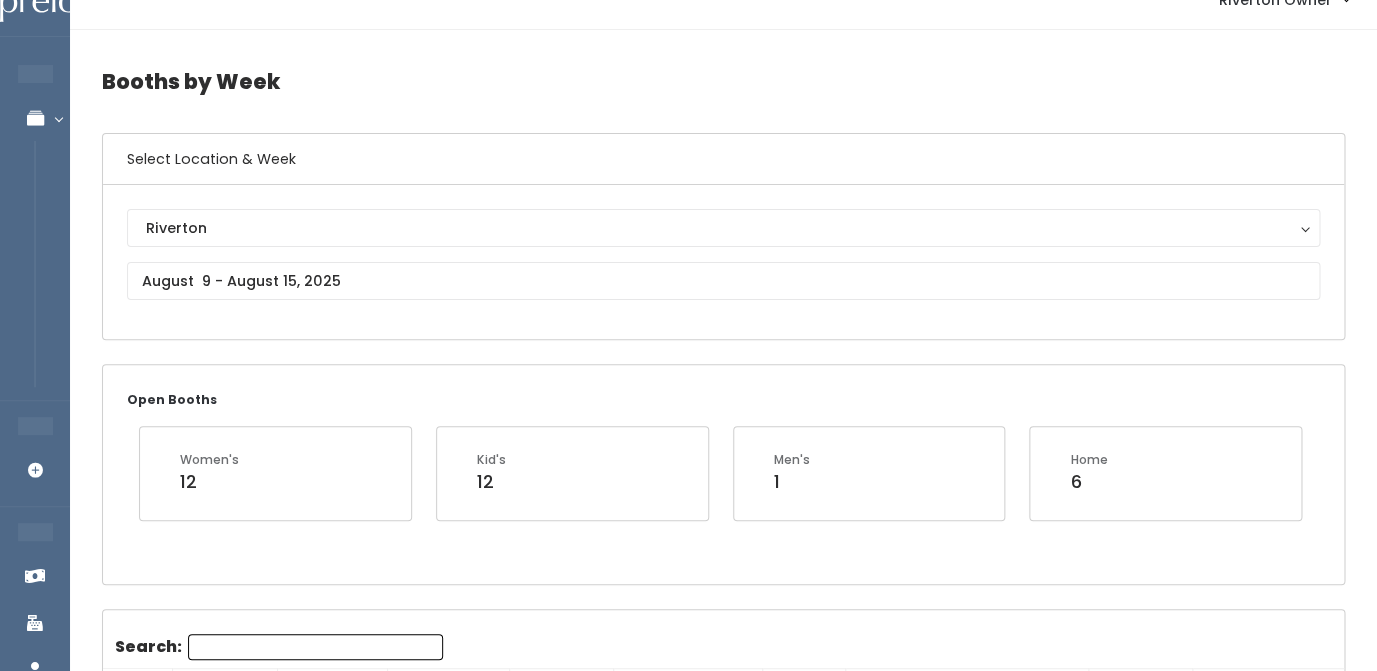 scroll, scrollTop: 0, scrollLeft: 0, axis: both 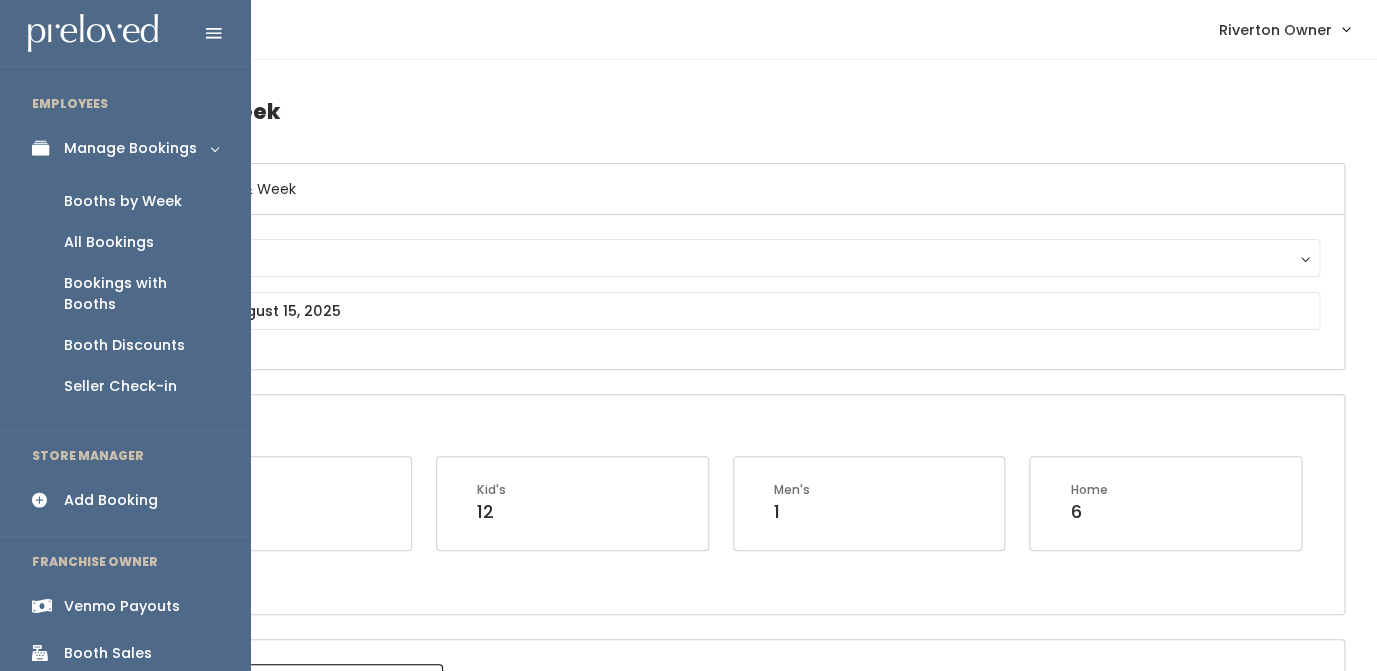 click on "Add Booking" at bounding box center [111, 500] 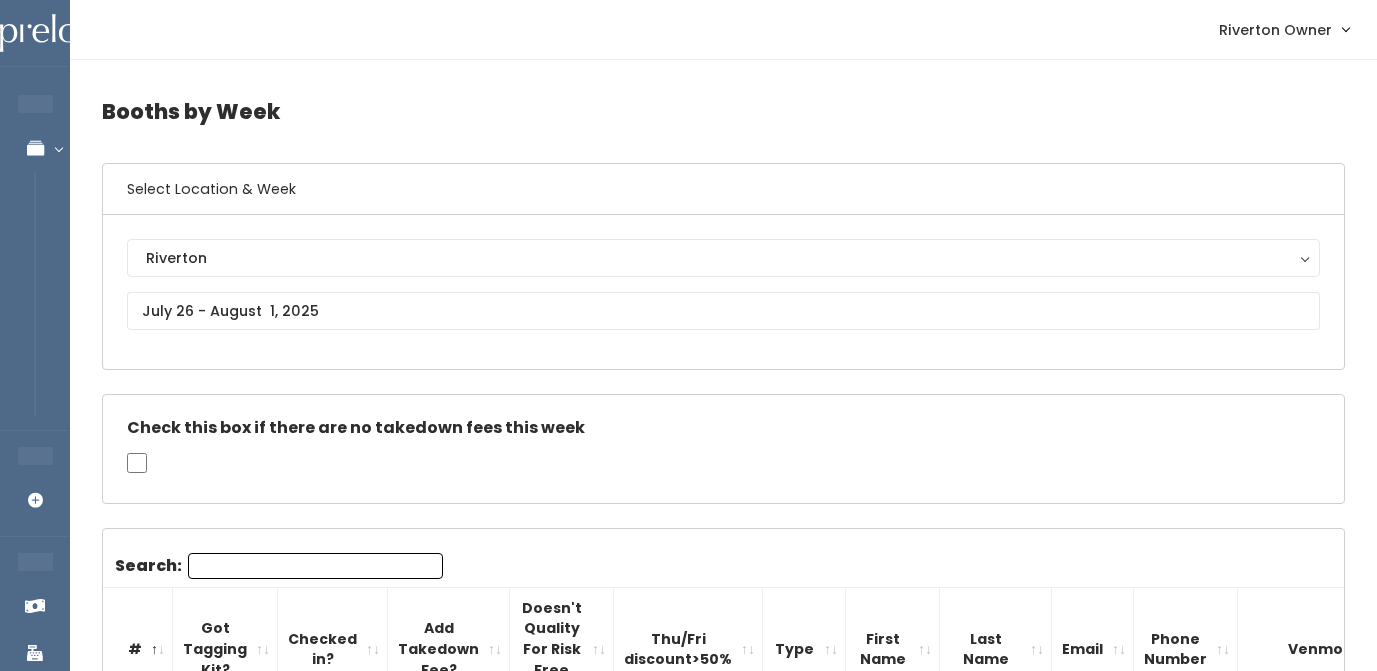 scroll, scrollTop: 0, scrollLeft: 0, axis: both 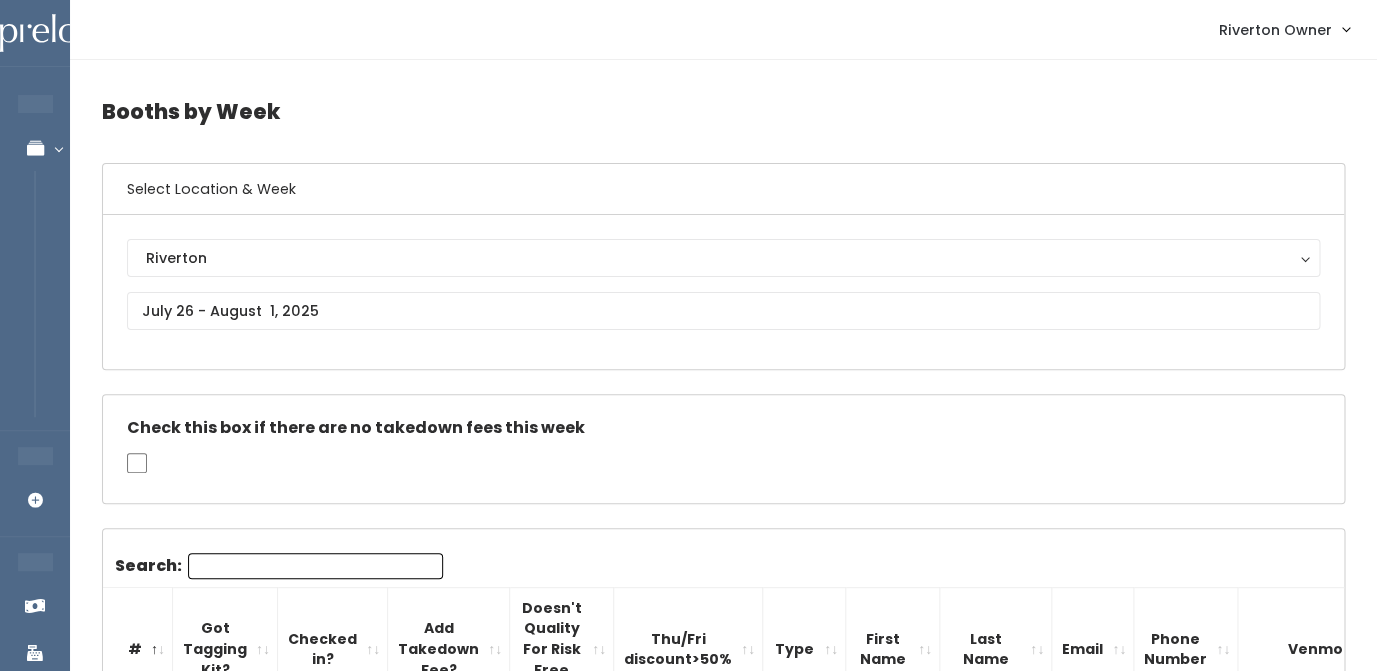 click on "Search:" at bounding box center (315, 566) 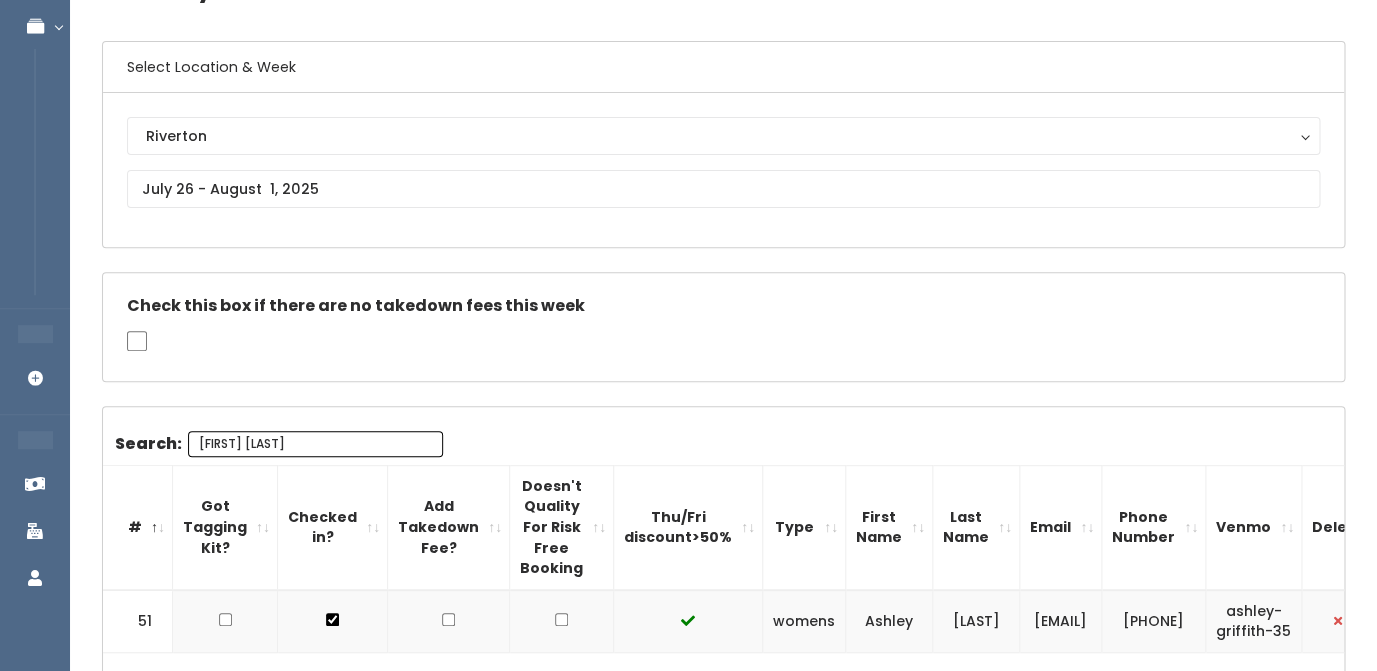 scroll, scrollTop: 123, scrollLeft: 0, axis: vertical 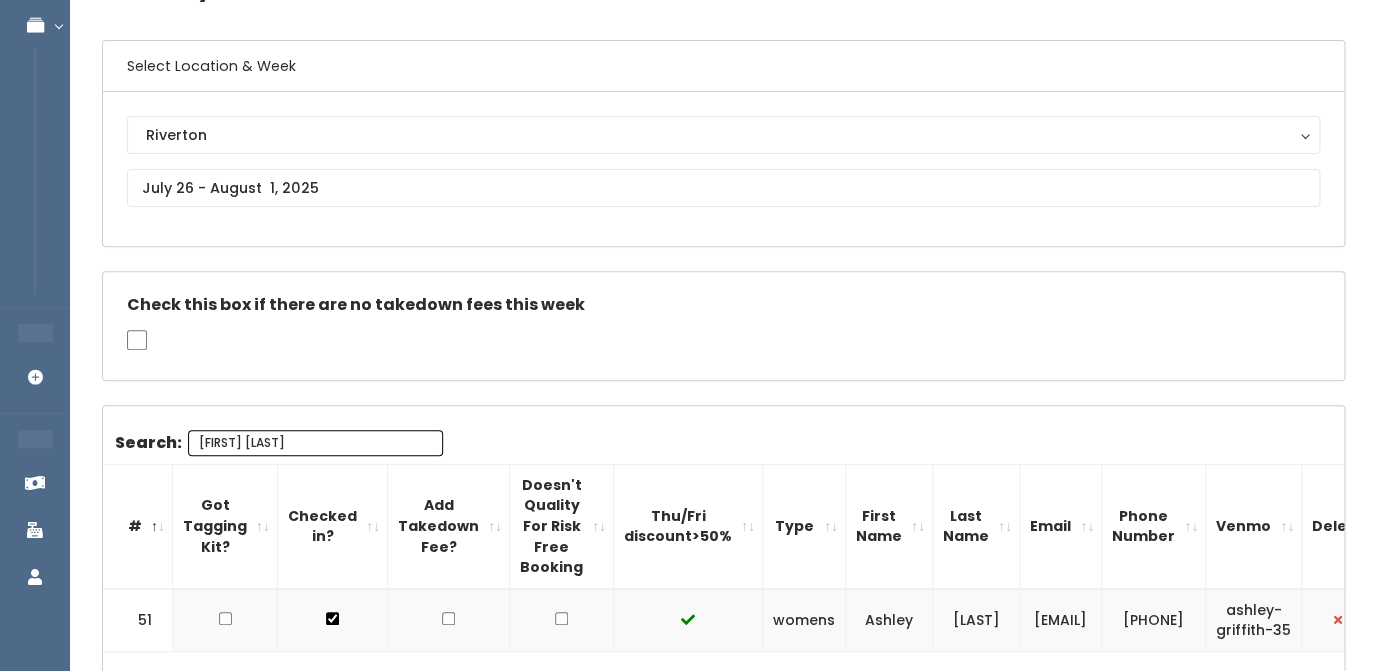 type on "ashley gr" 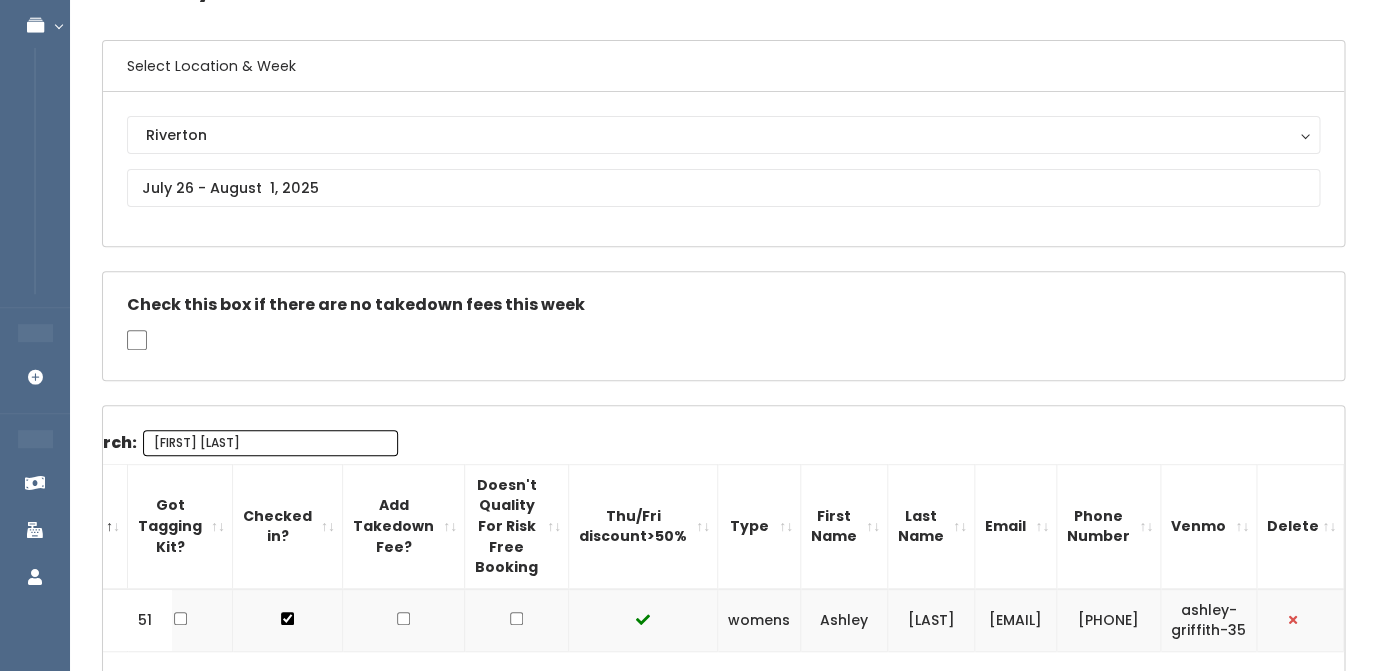 click on "ashley-griffith-35" at bounding box center (1209, 620) 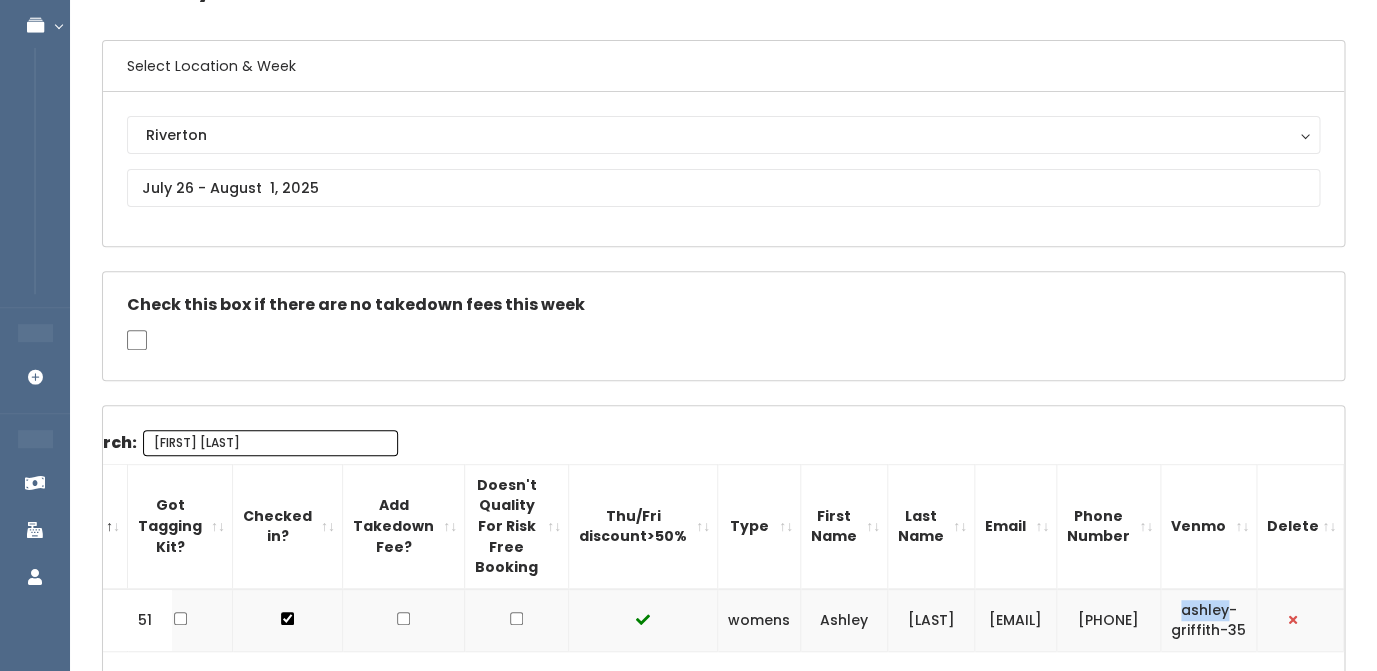 click on "ashley-griffith-35" at bounding box center (1209, 620) 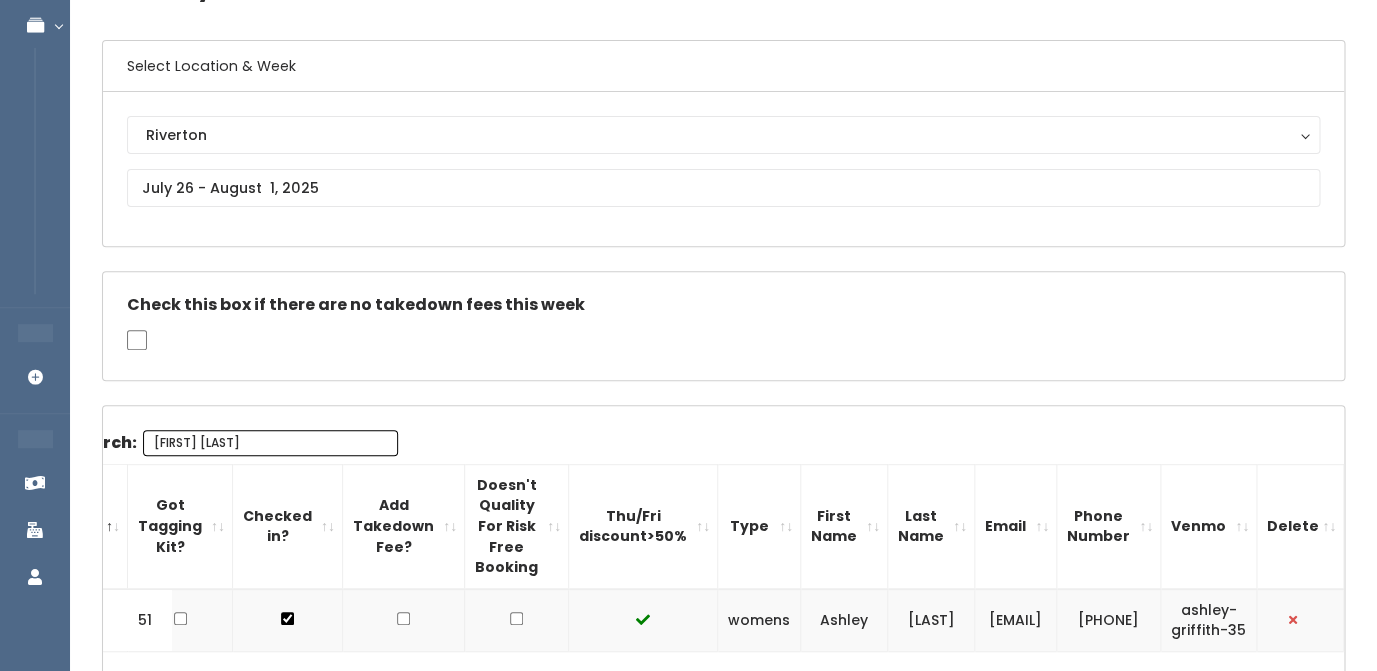 click on "ashley-griffith-35" at bounding box center [1209, 620] 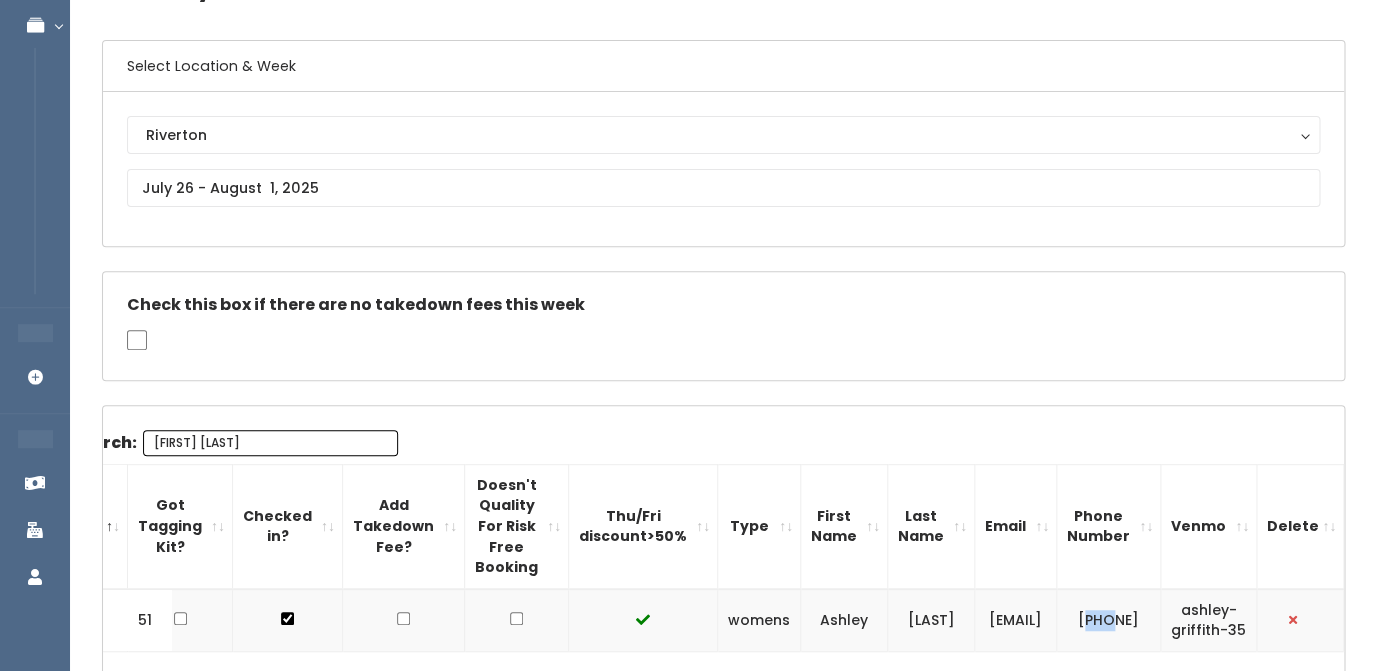 click on "[PHONE]" at bounding box center [1109, 620] 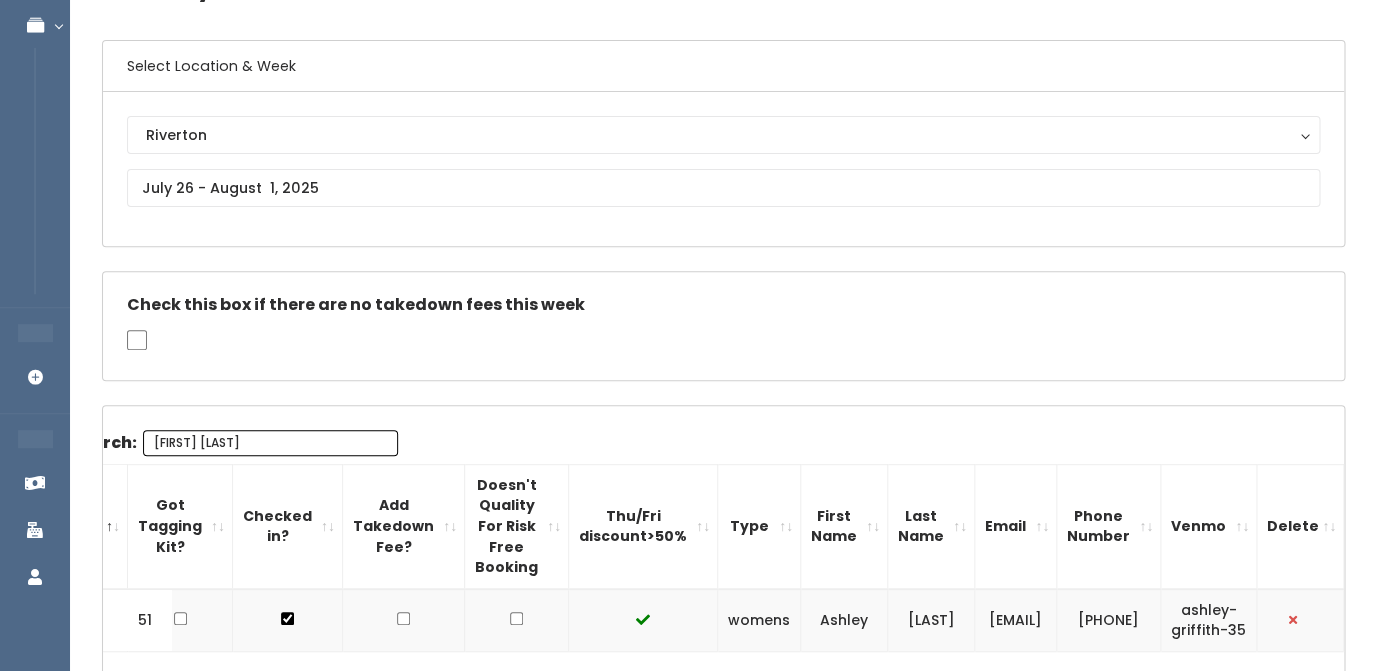click on "[PHONE]" at bounding box center [1109, 620] 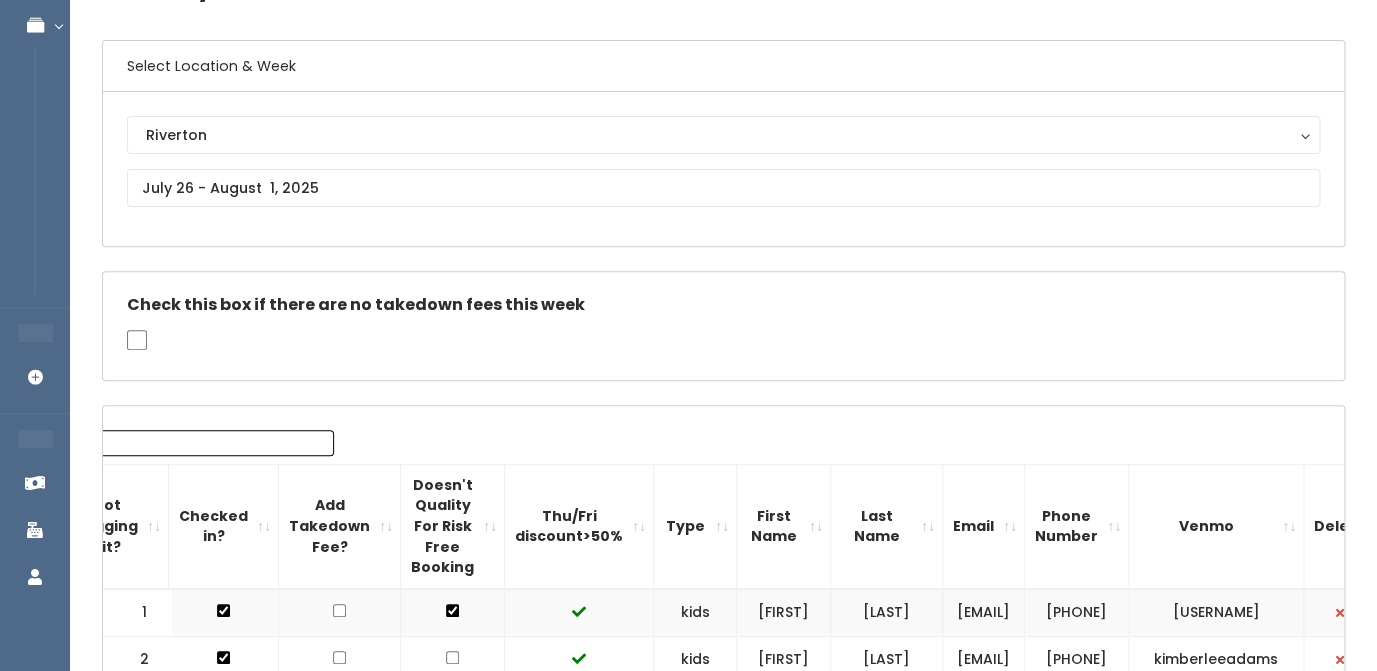 scroll, scrollTop: 0, scrollLeft: 92, axis: horizontal 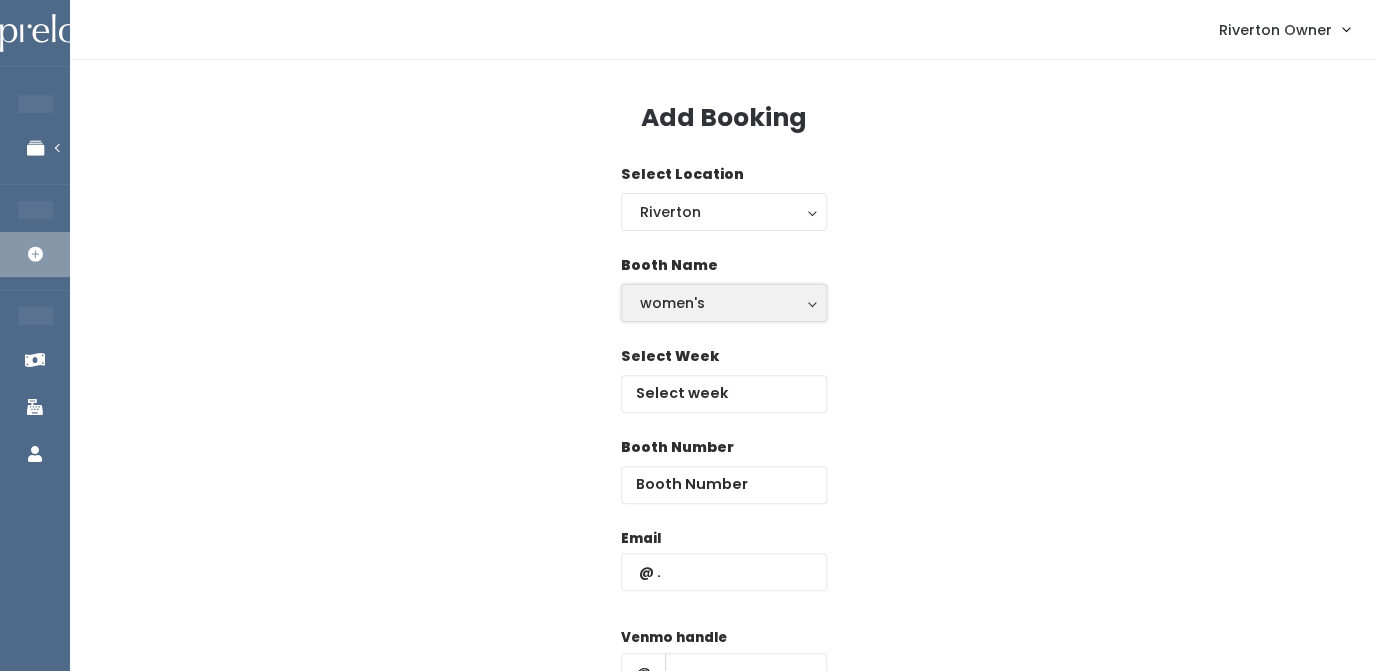 click on "women's" at bounding box center [724, 303] 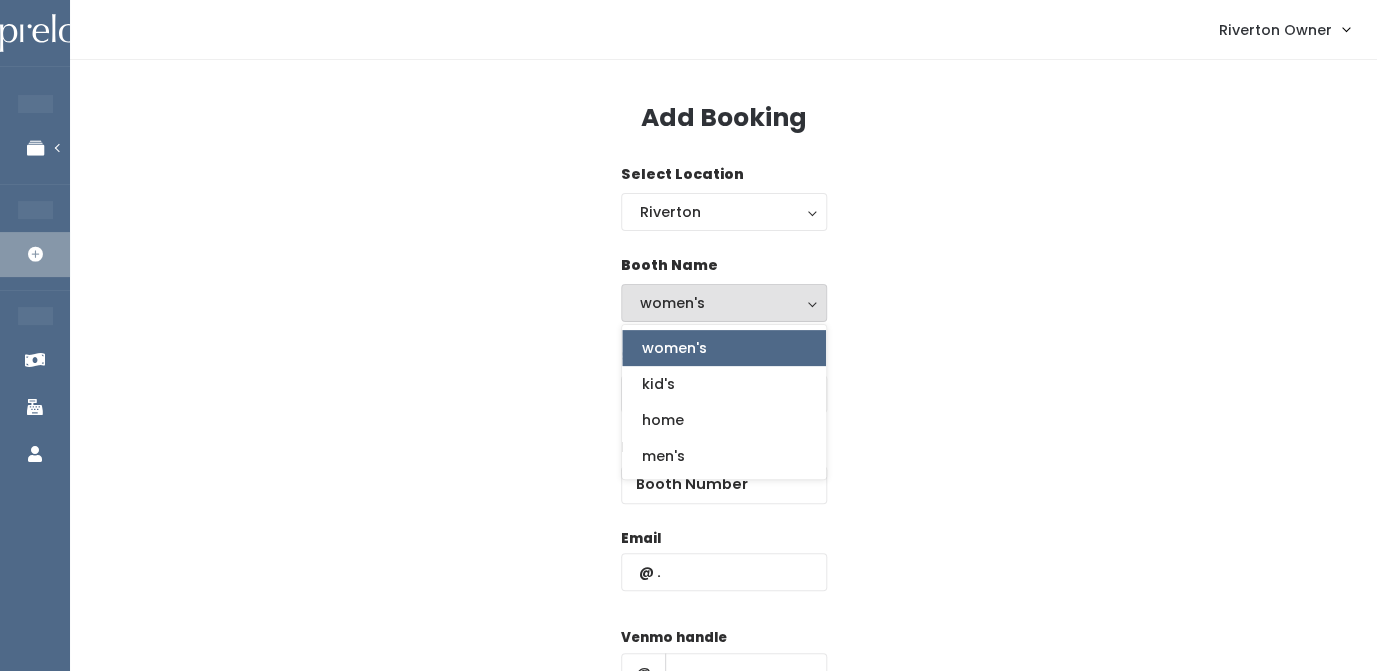 click on "women's" at bounding box center [724, 303] 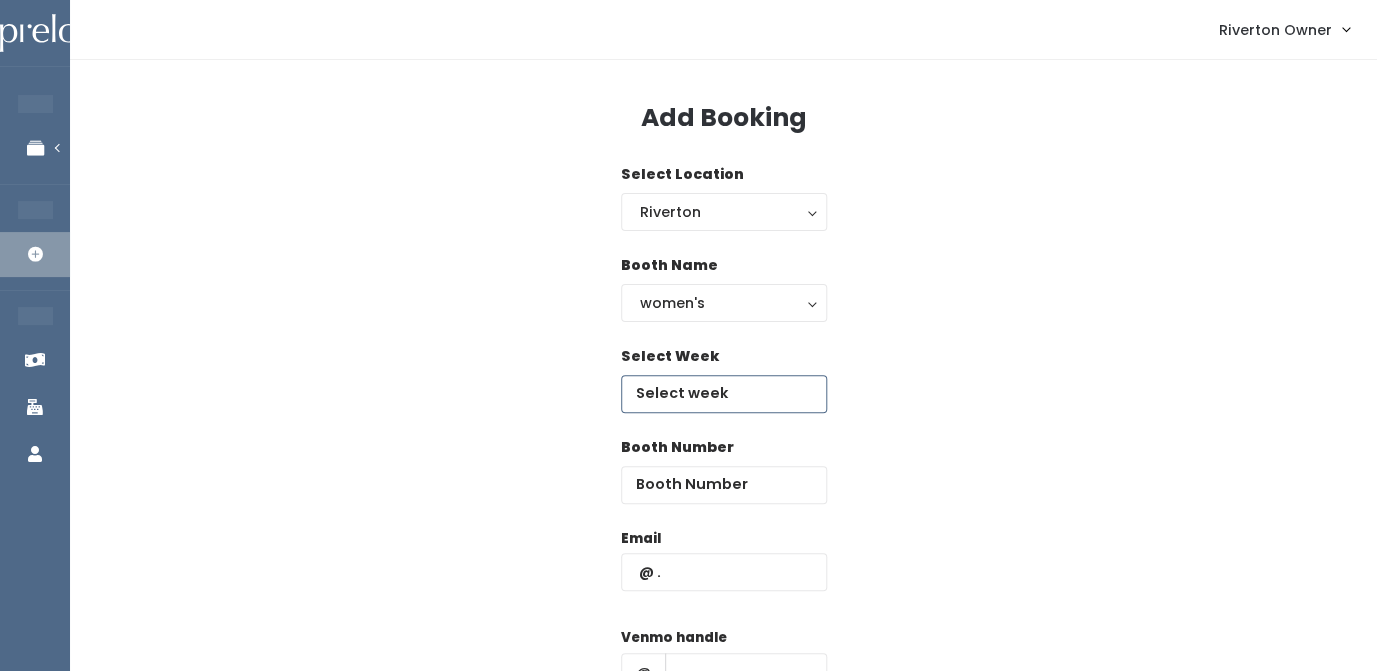 click at bounding box center [724, 394] 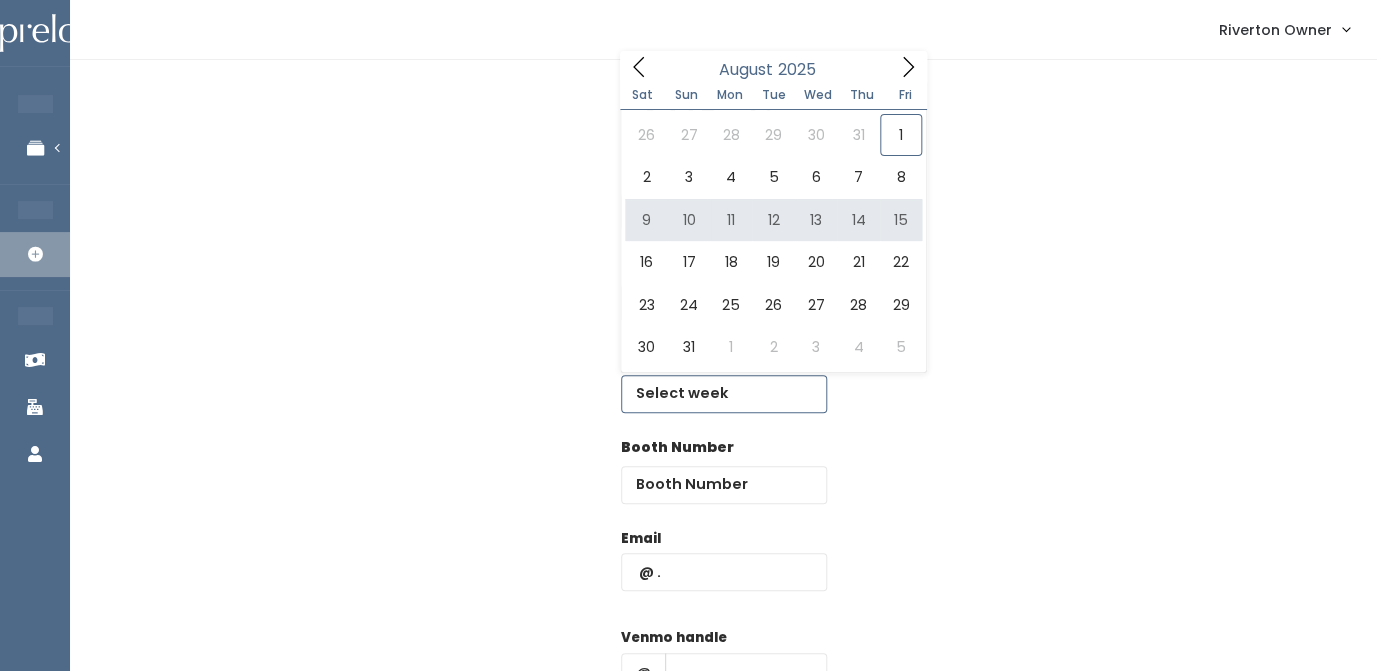 type on "August 9 to August 15" 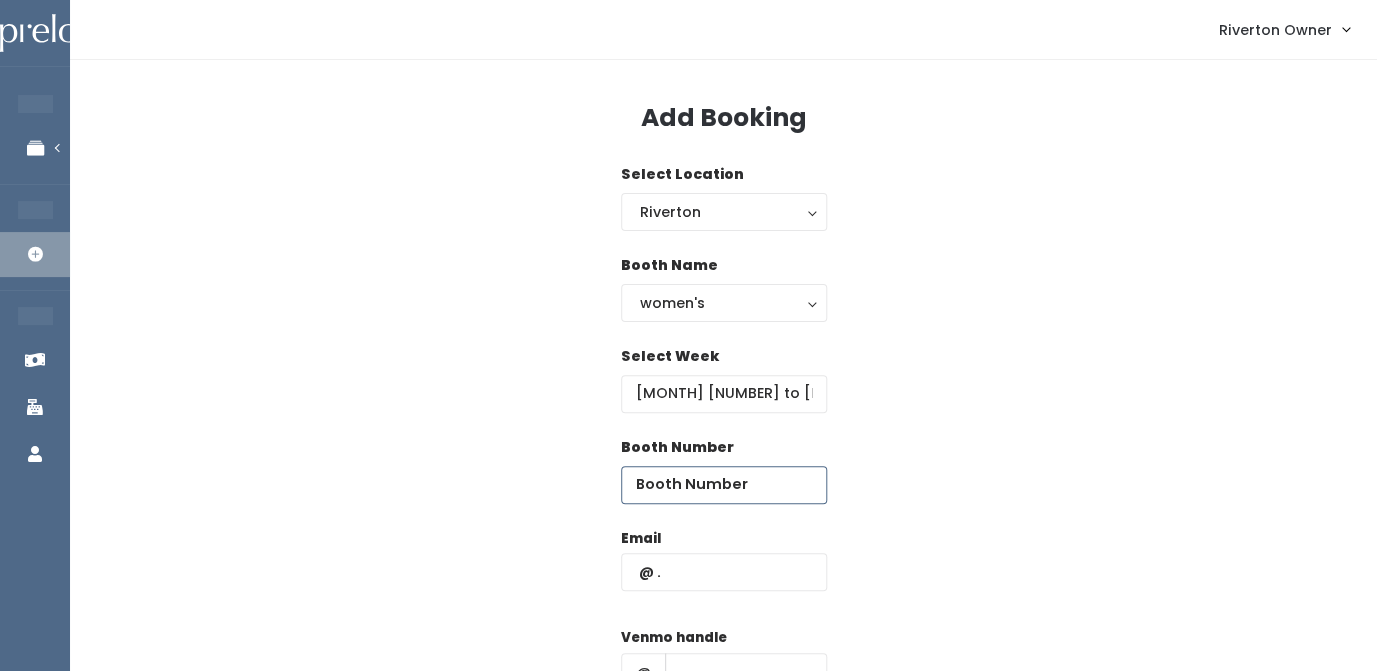 click at bounding box center [724, 485] 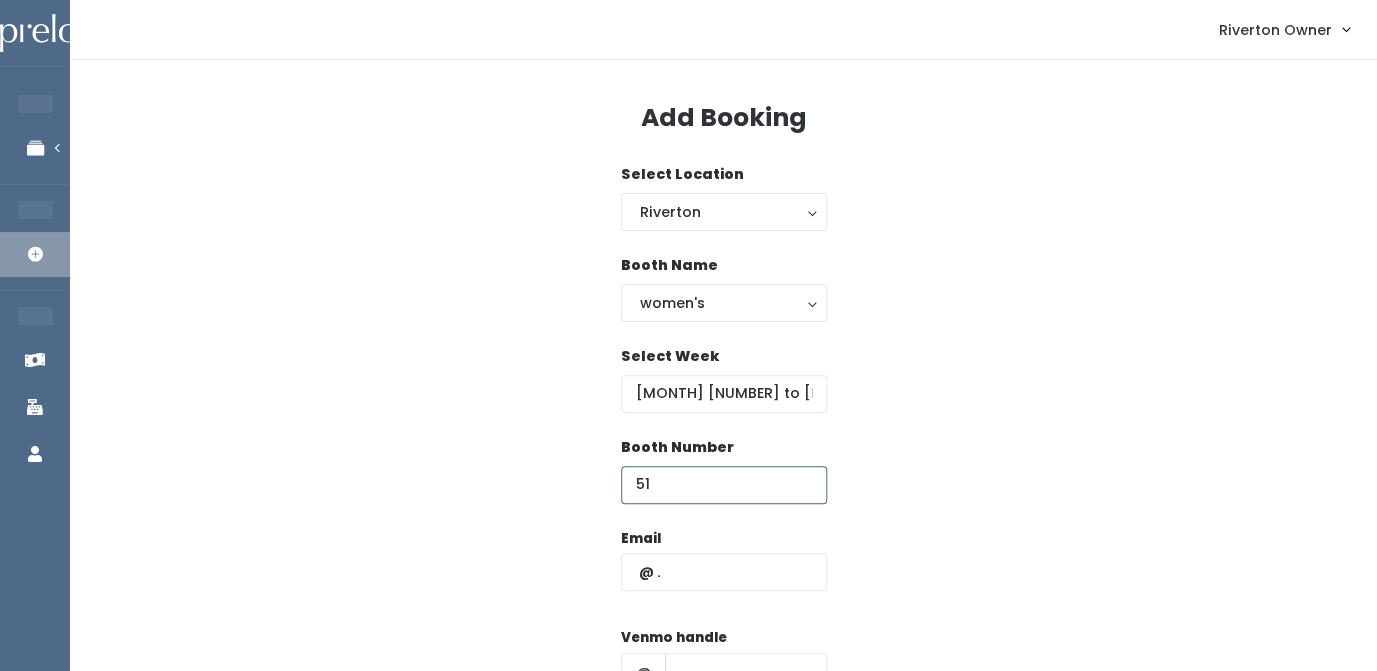 type on "51" 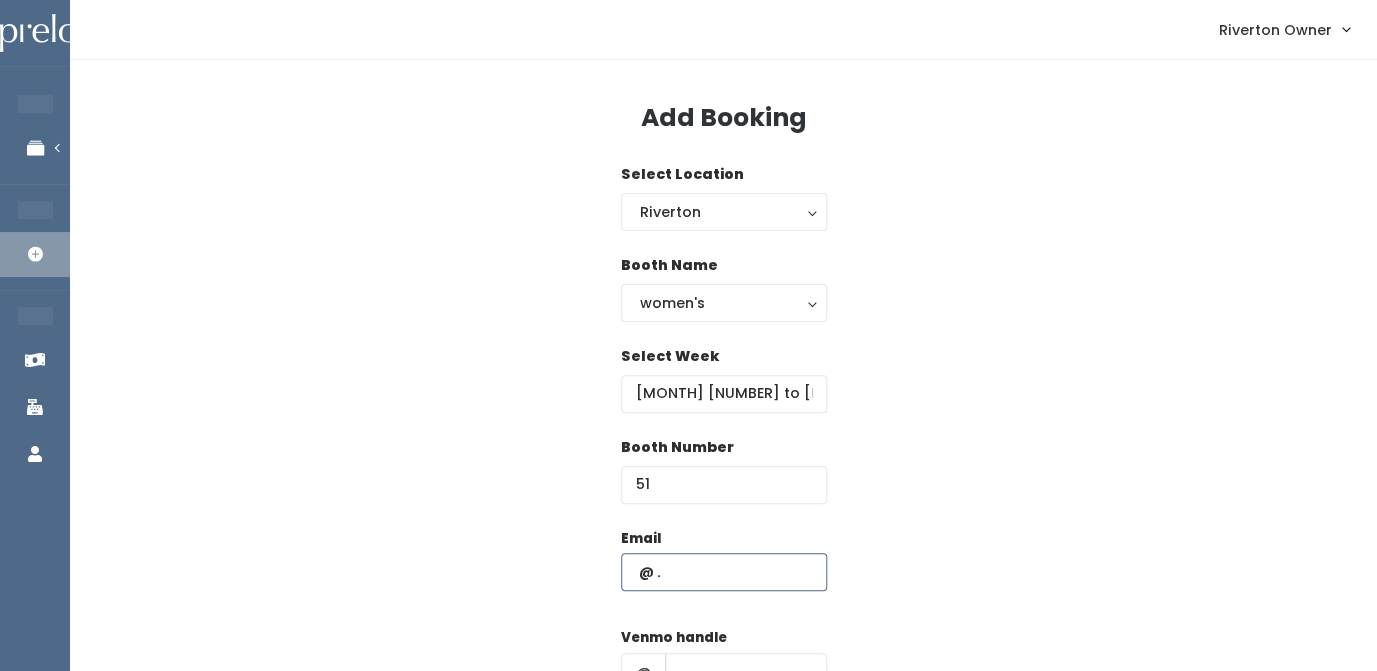 click at bounding box center [724, 572] 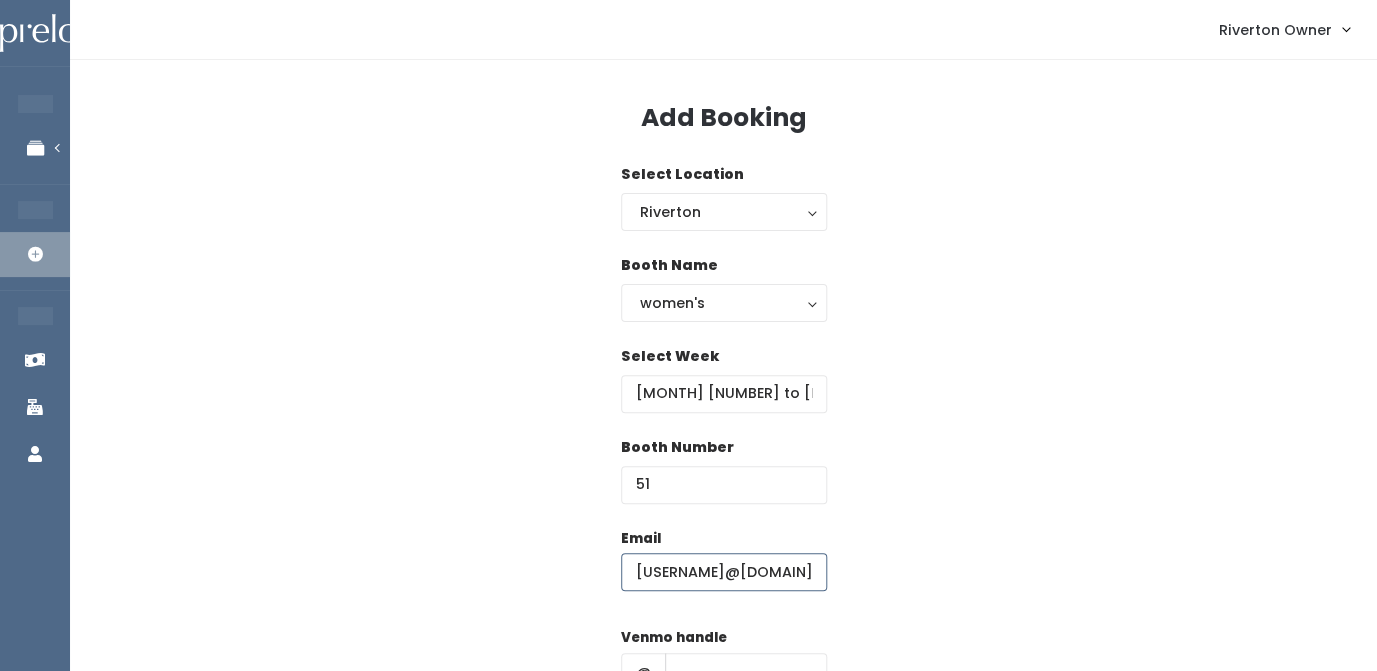 type on "skybirdash@[EXAMPLE]" 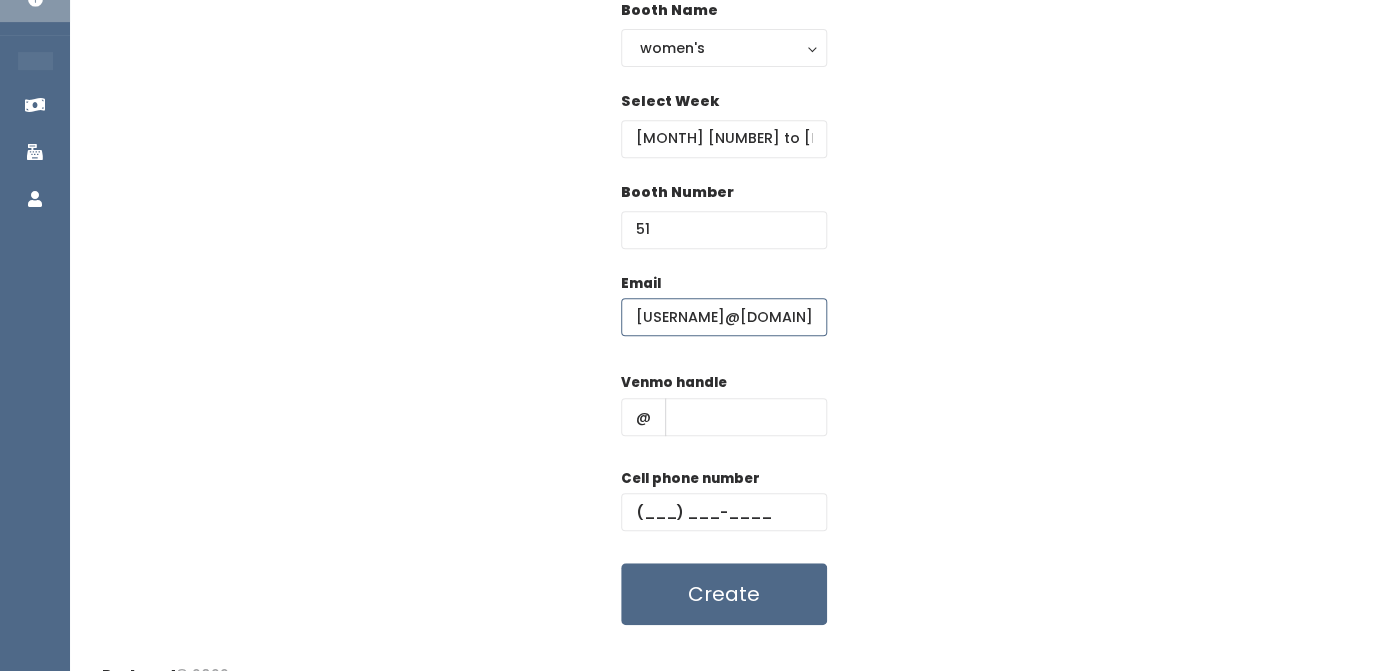 scroll, scrollTop: 263, scrollLeft: 0, axis: vertical 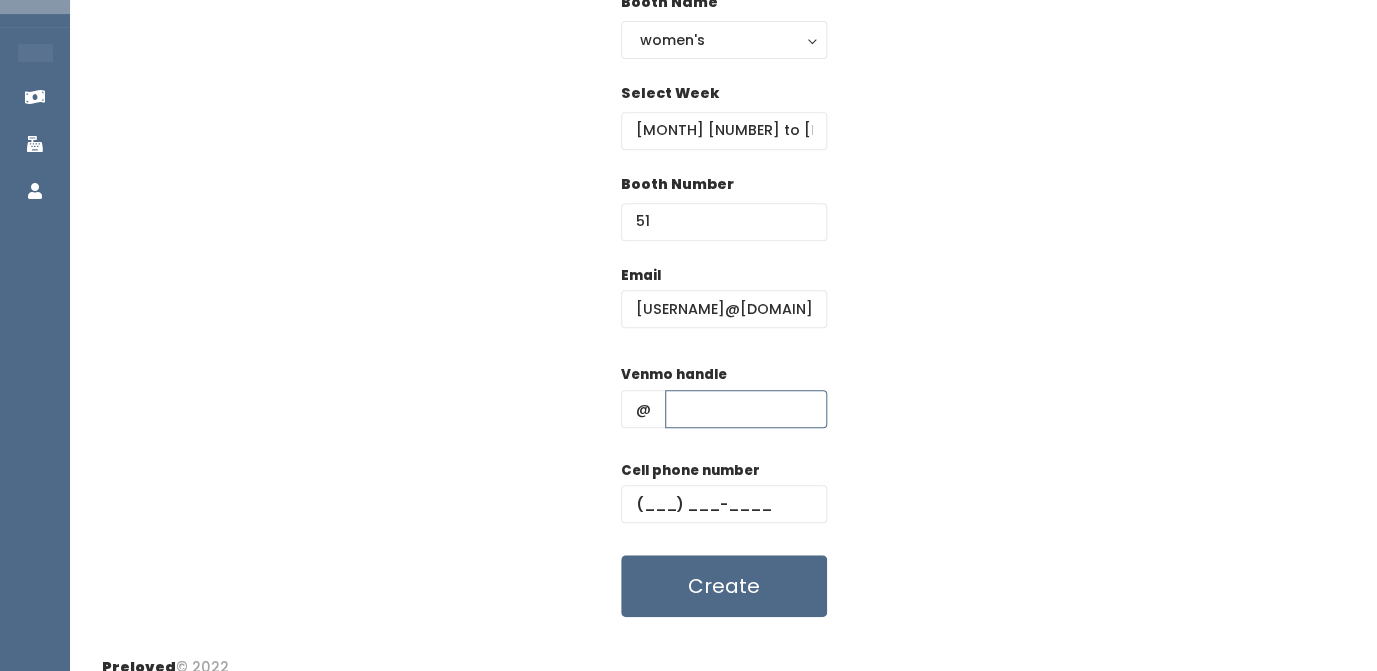 click at bounding box center (746, 409) 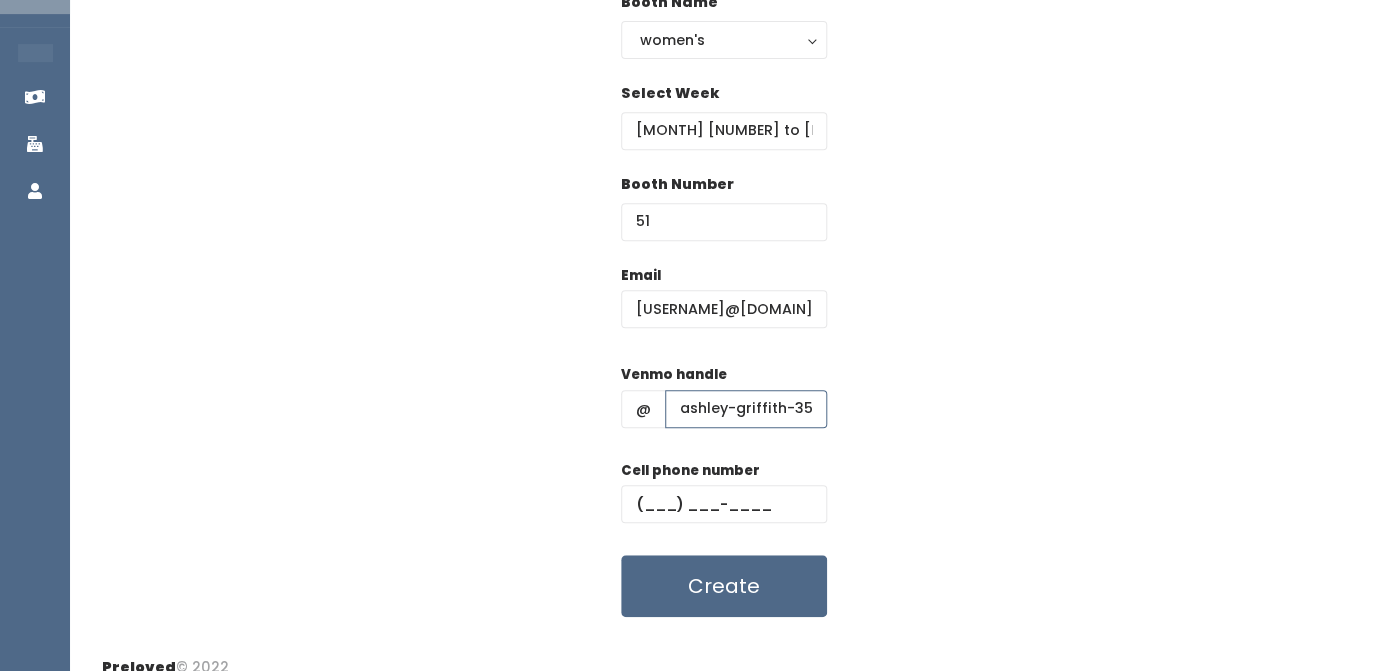type on "ashley-griffith-35" 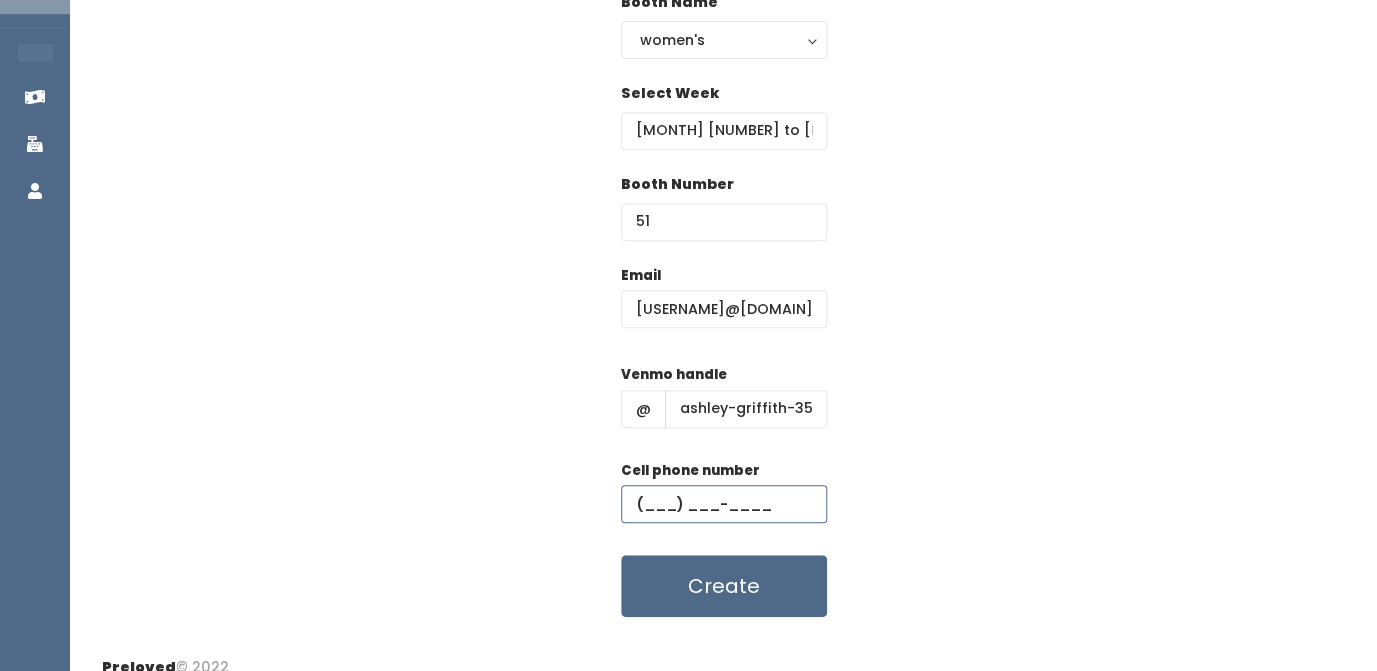 click at bounding box center [724, 504] 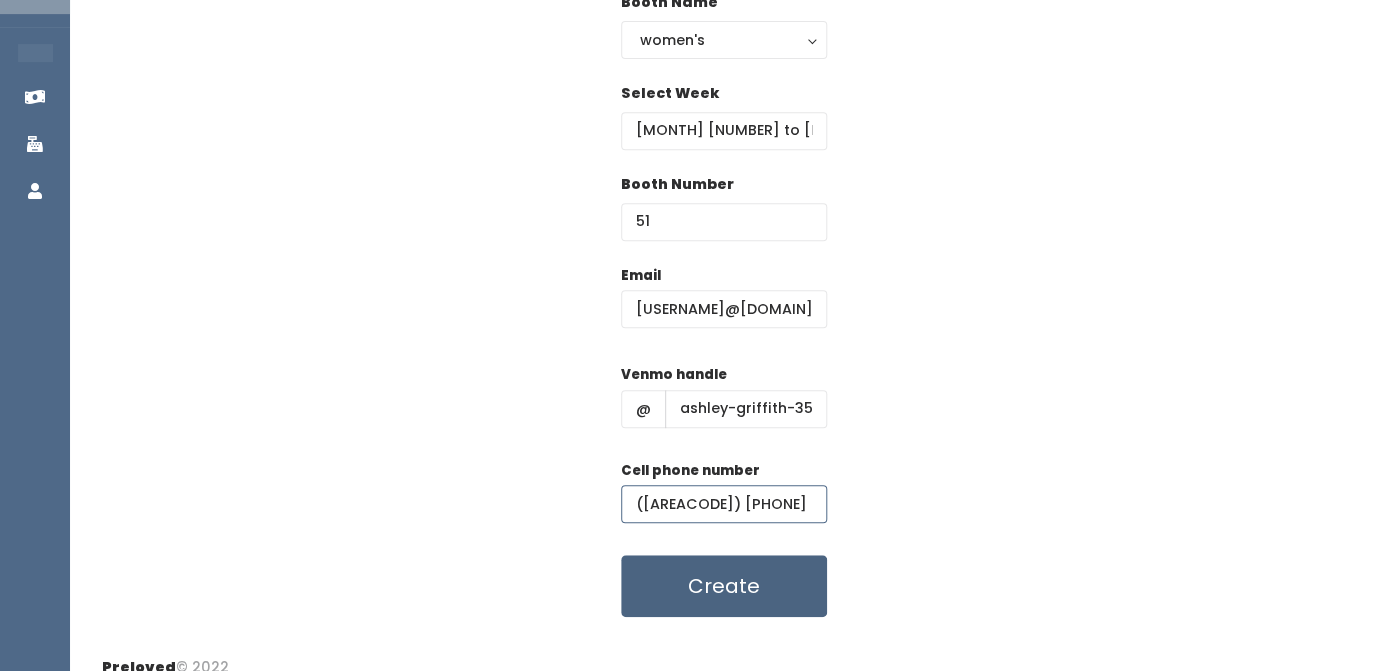 type on "[PHONE]" 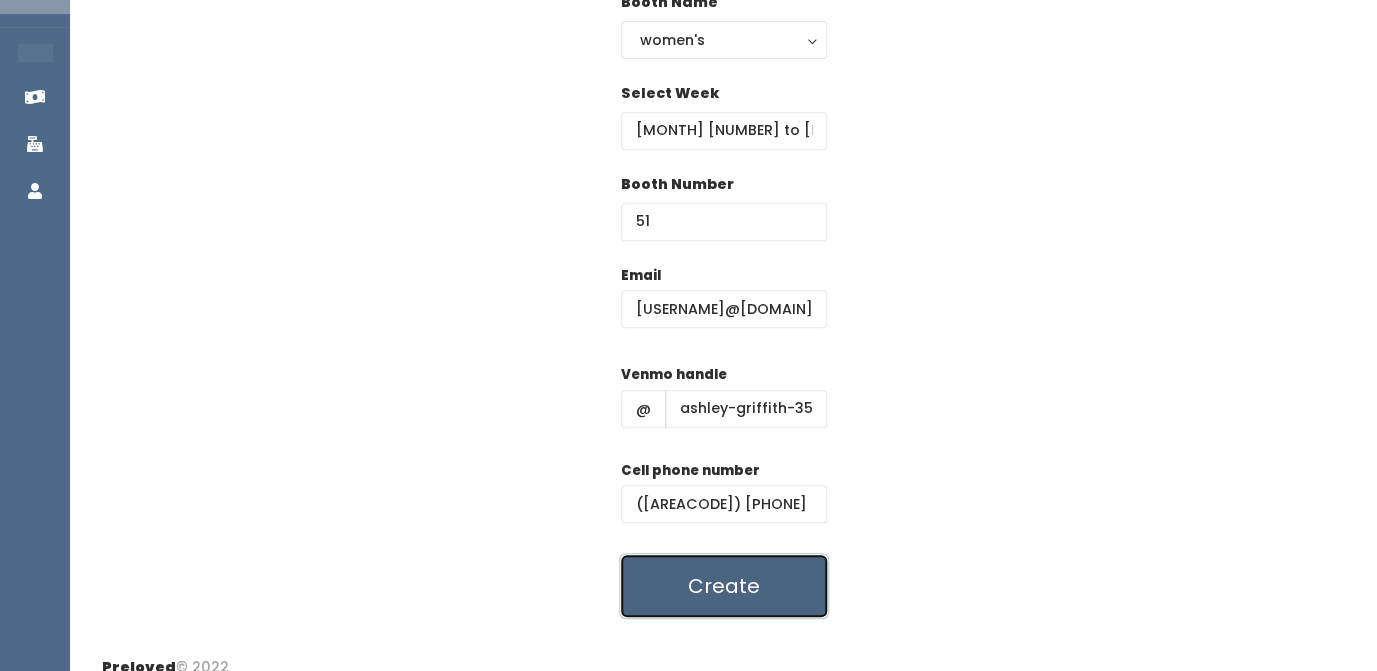 click on "Create" at bounding box center [724, 586] 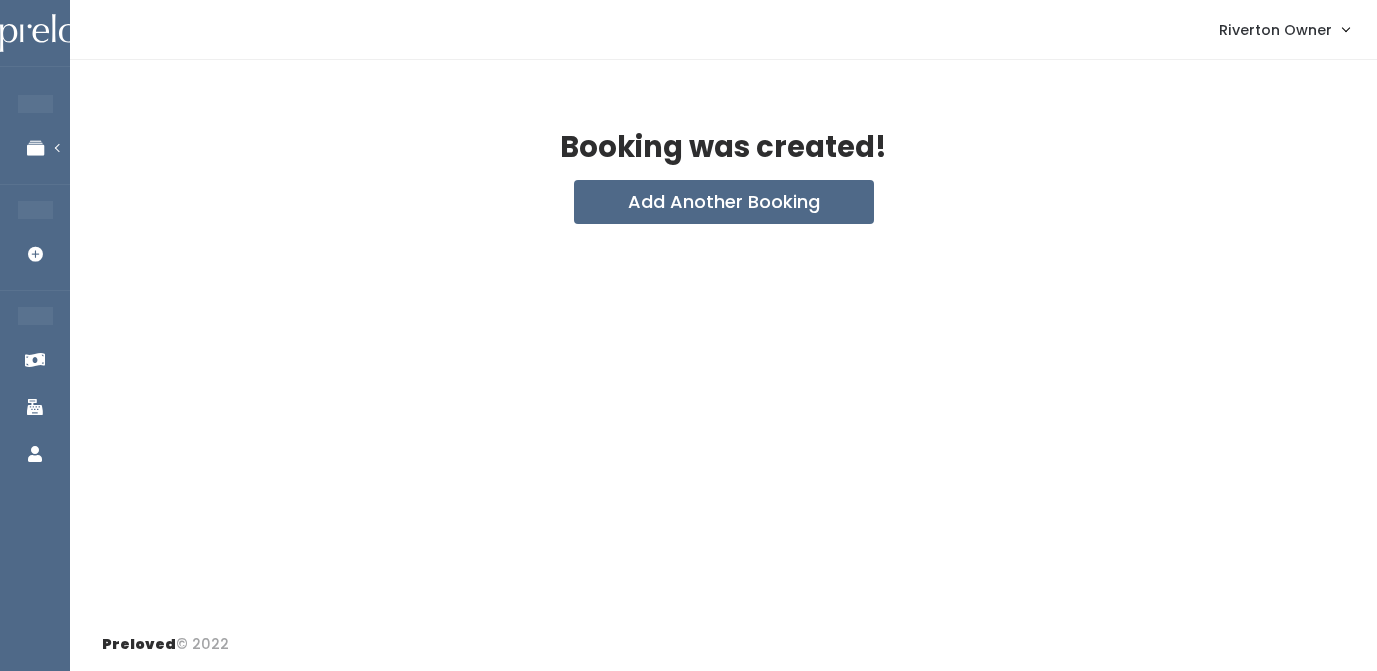 scroll, scrollTop: 0, scrollLeft: 0, axis: both 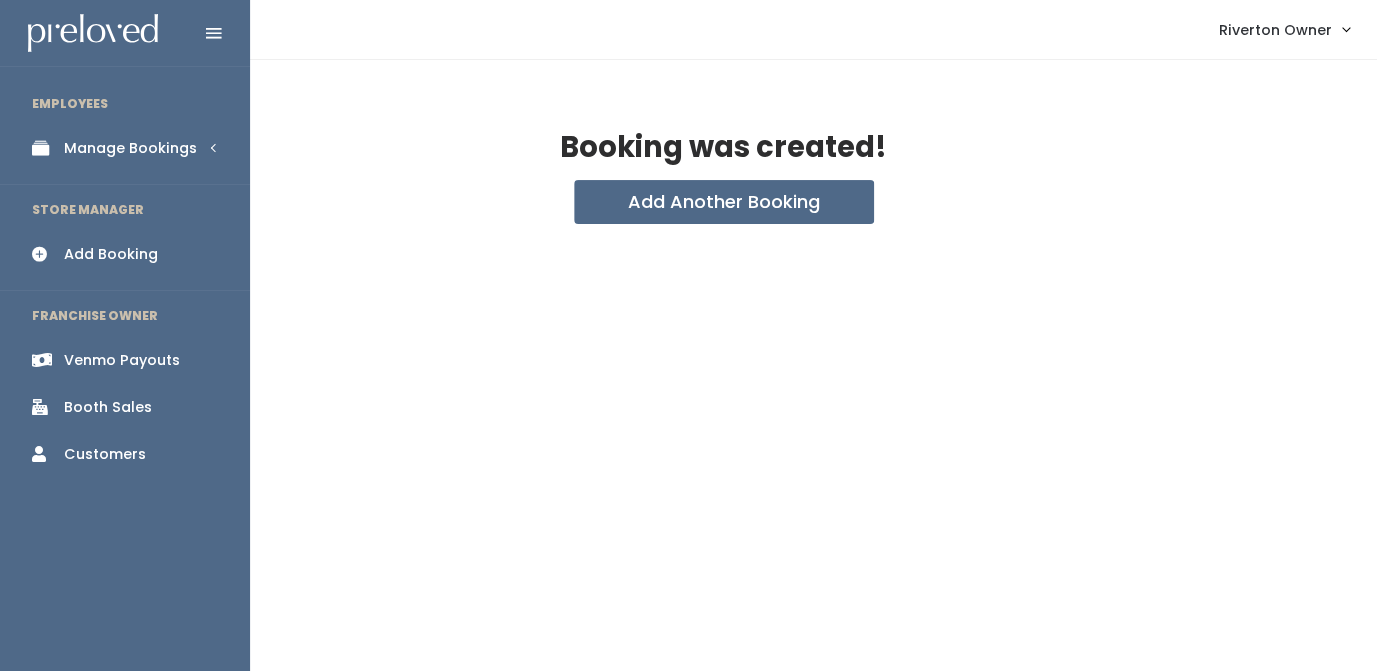 click on "Manage Bookings" at bounding box center [130, 148] 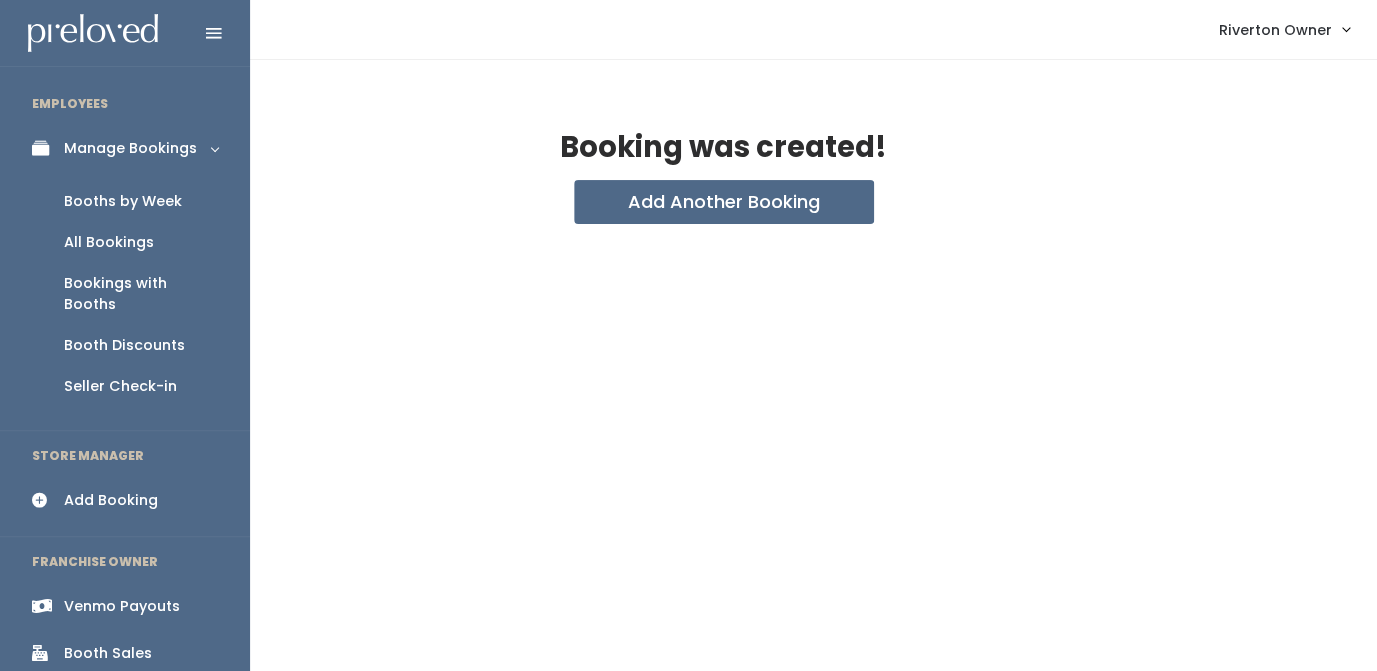 click on "Booths by Week" at bounding box center (123, 201) 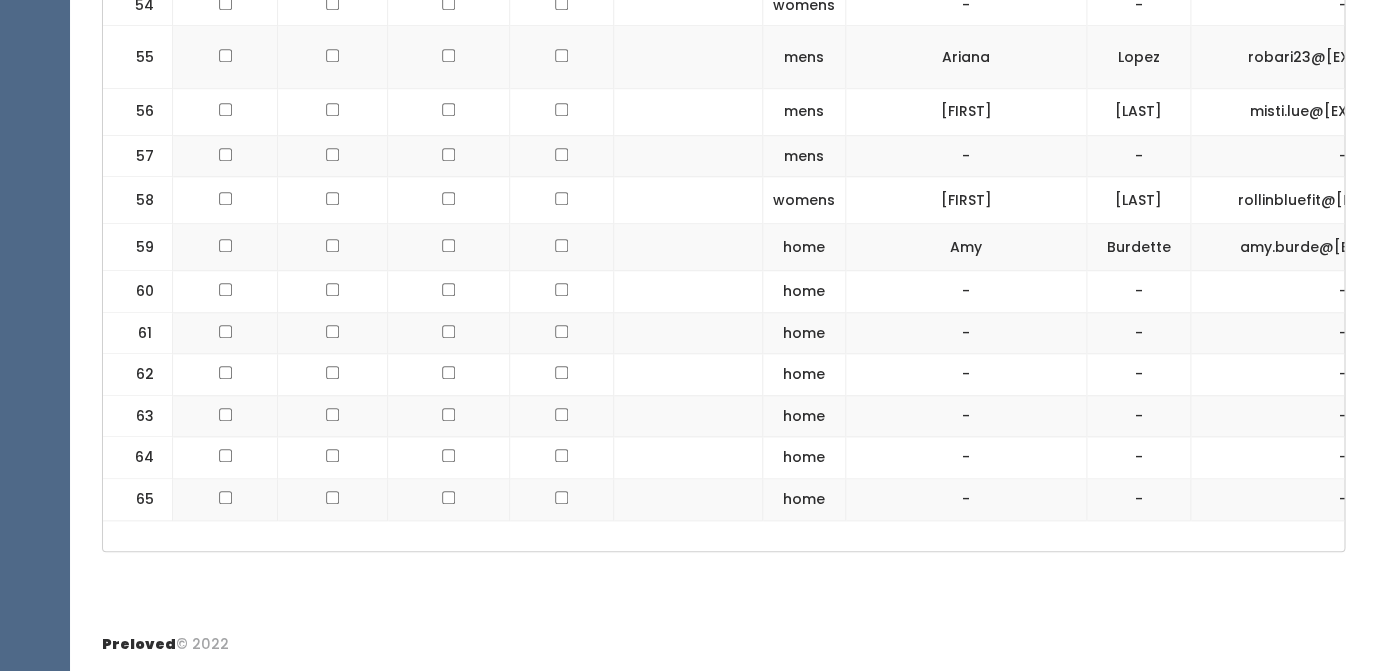scroll, scrollTop: 3385, scrollLeft: 0, axis: vertical 